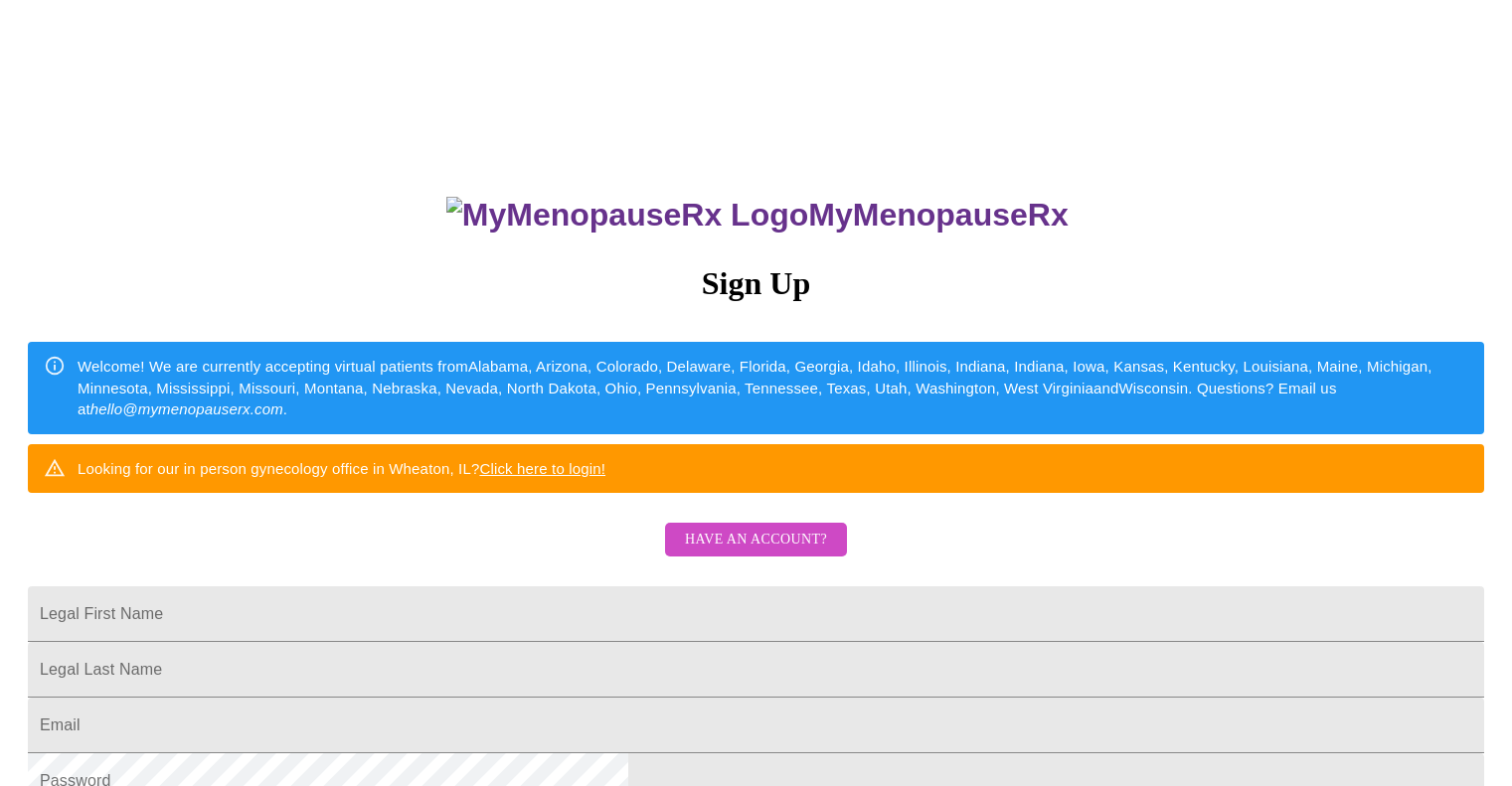 scroll, scrollTop: 0, scrollLeft: 0, axis: both 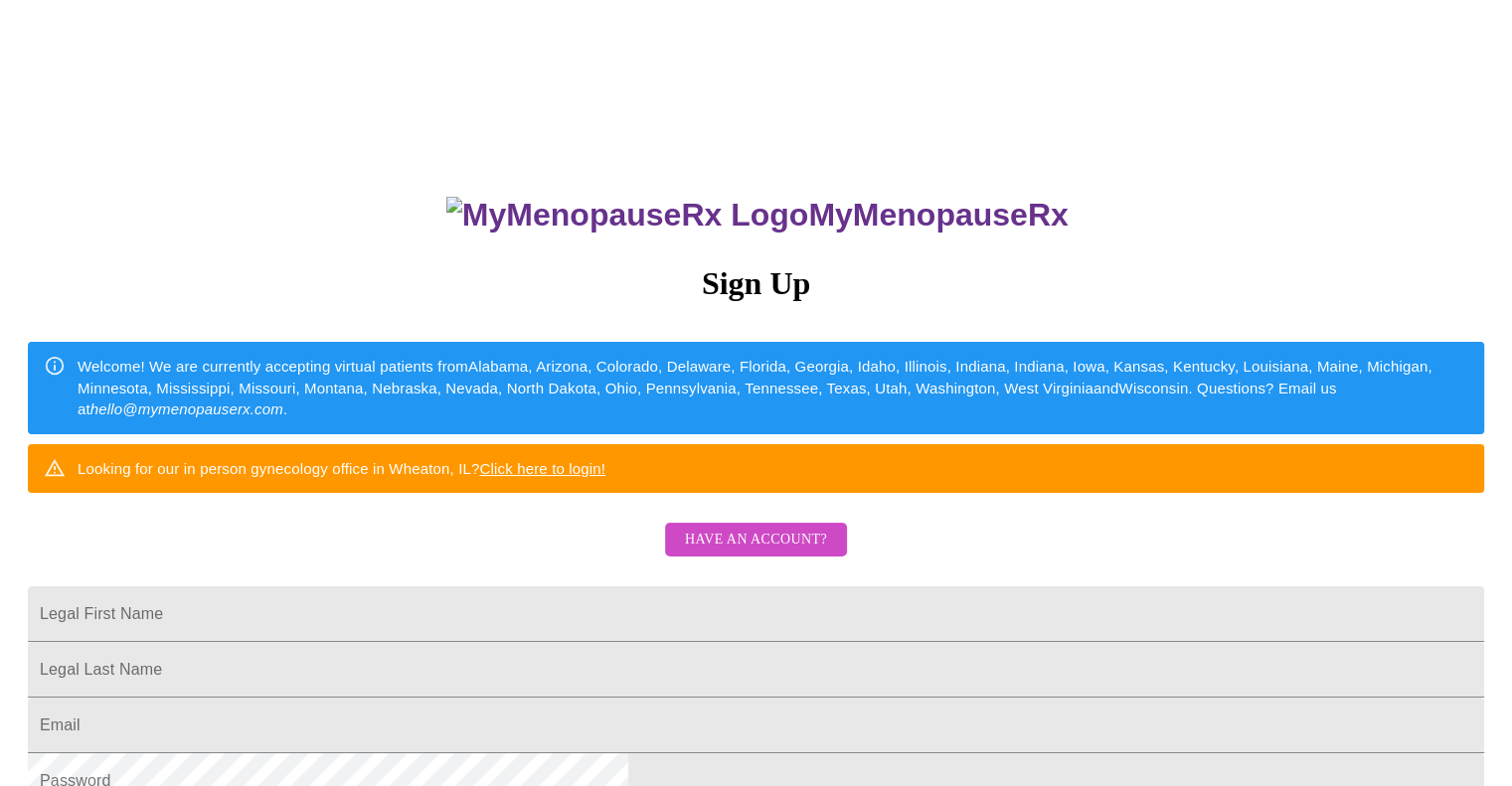 click on "Have an account?" at bounding box center (756, 540) 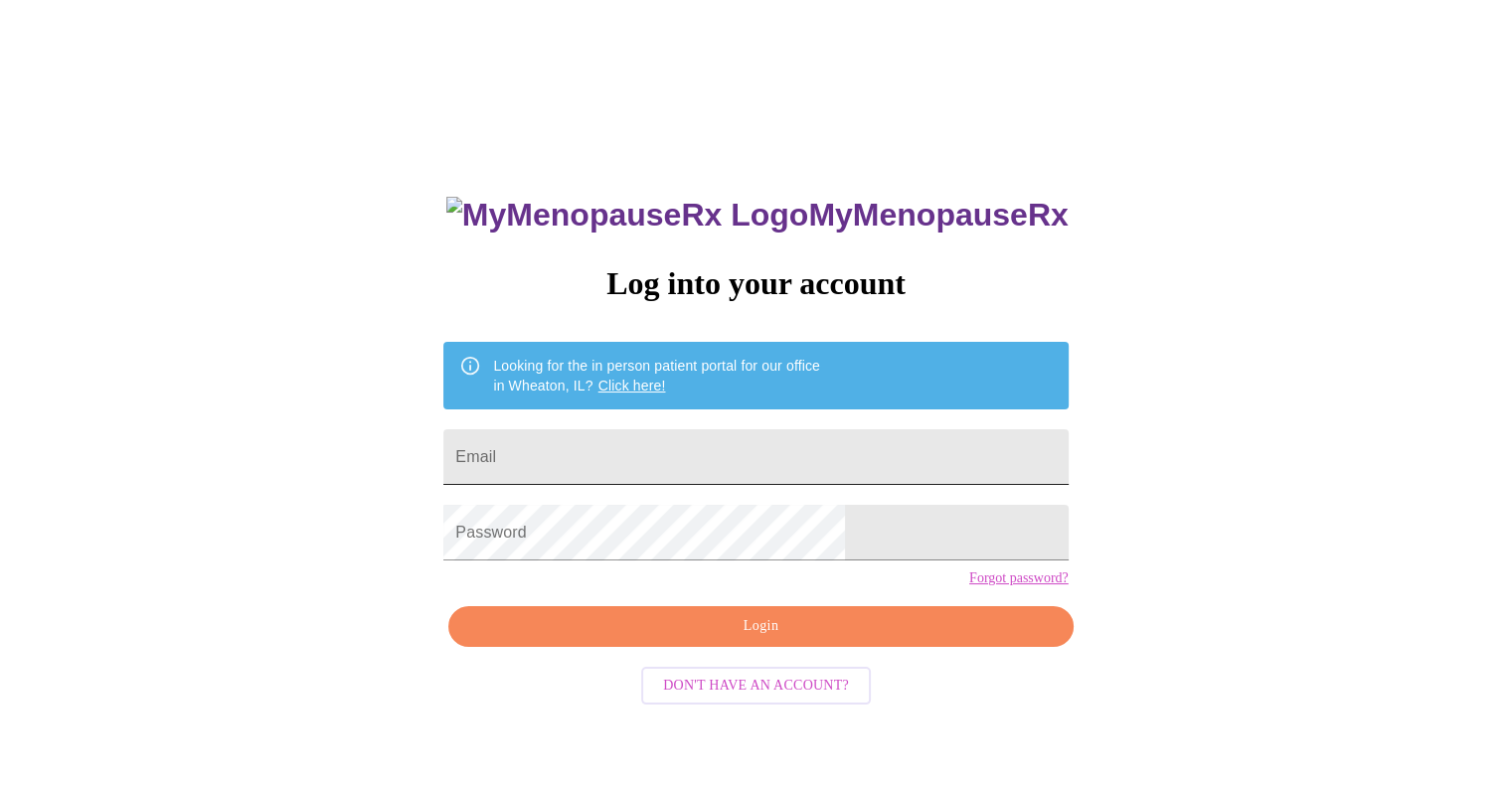 click on "Email" at bounding box center [756, 457] 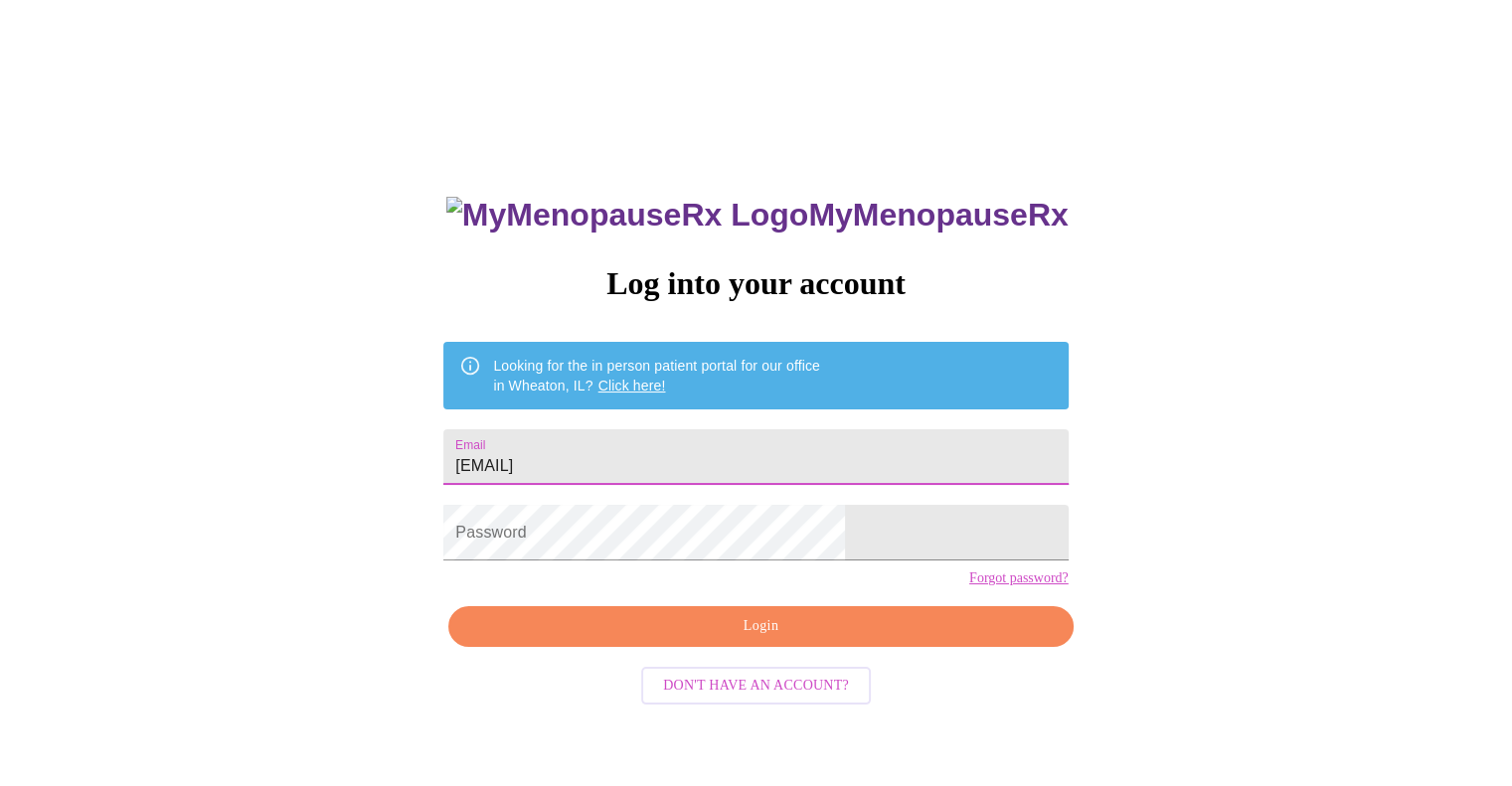 type on "[EMAIL]" 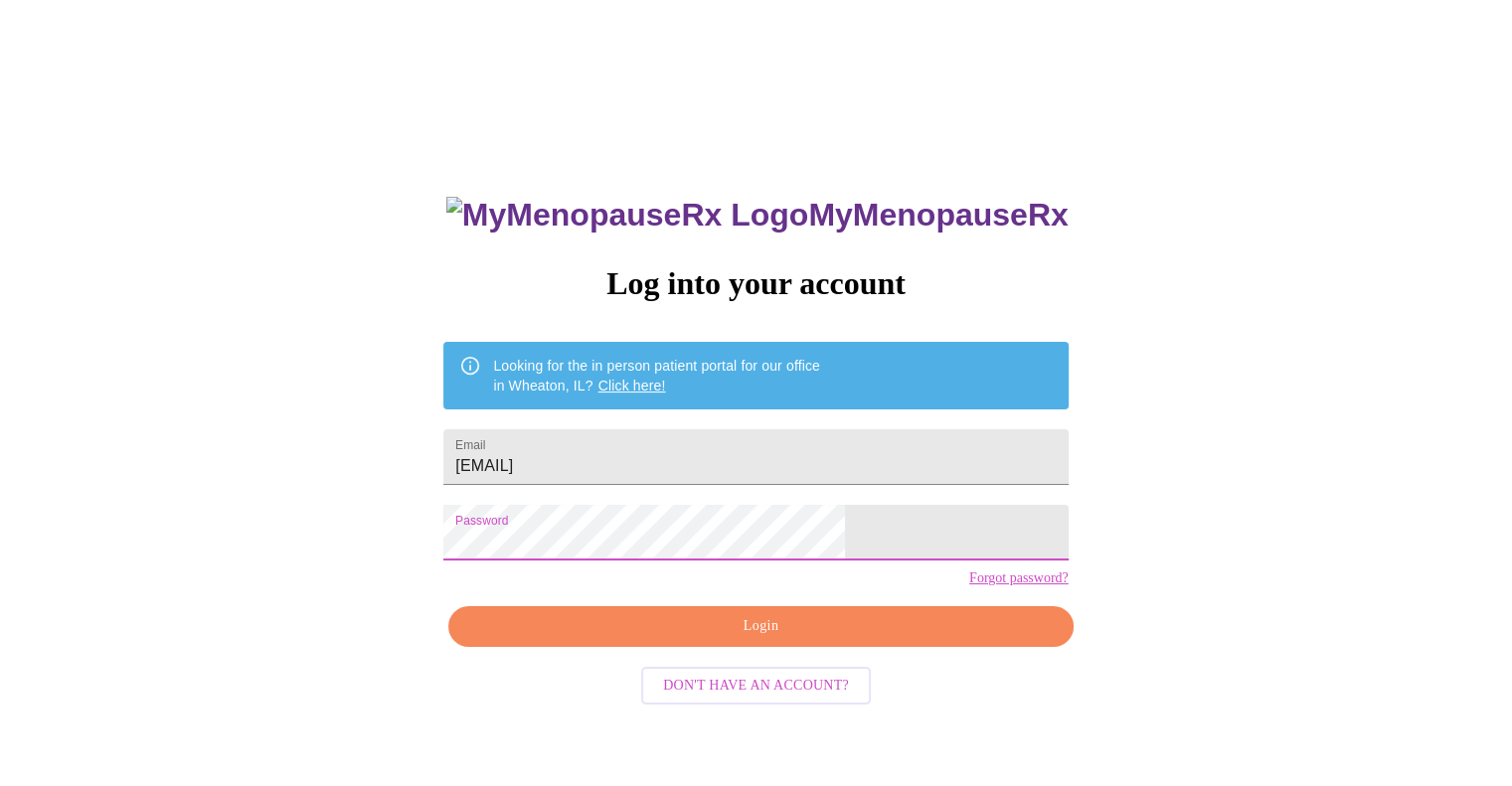 click on "Login" at bounding box center (760, 626) 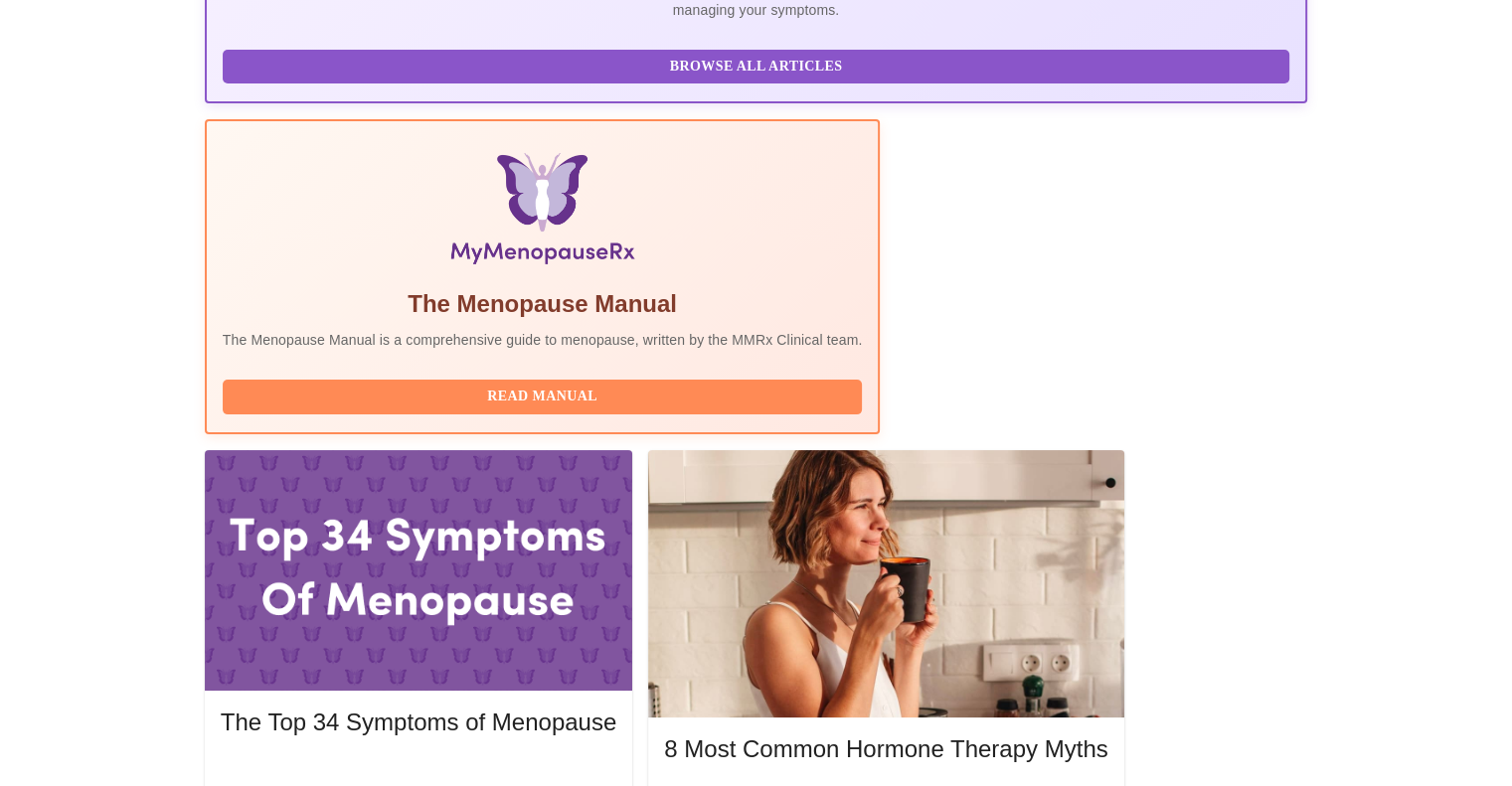 scroll, scrollTop: 466, scrollLeft: 0, axis: vertical 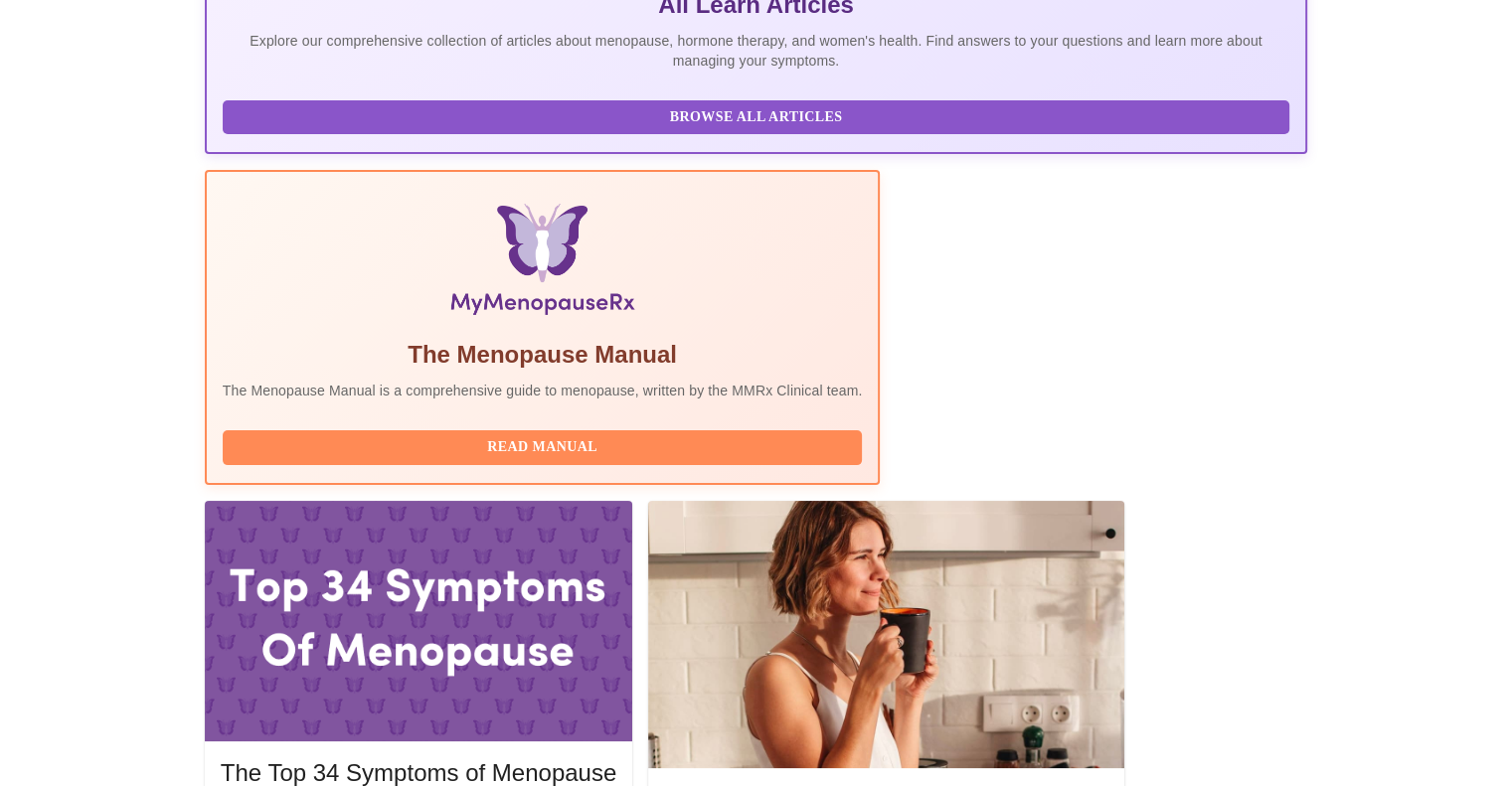 click on "Complete Pre-Assessment" at bounding box center [1172, 2069] 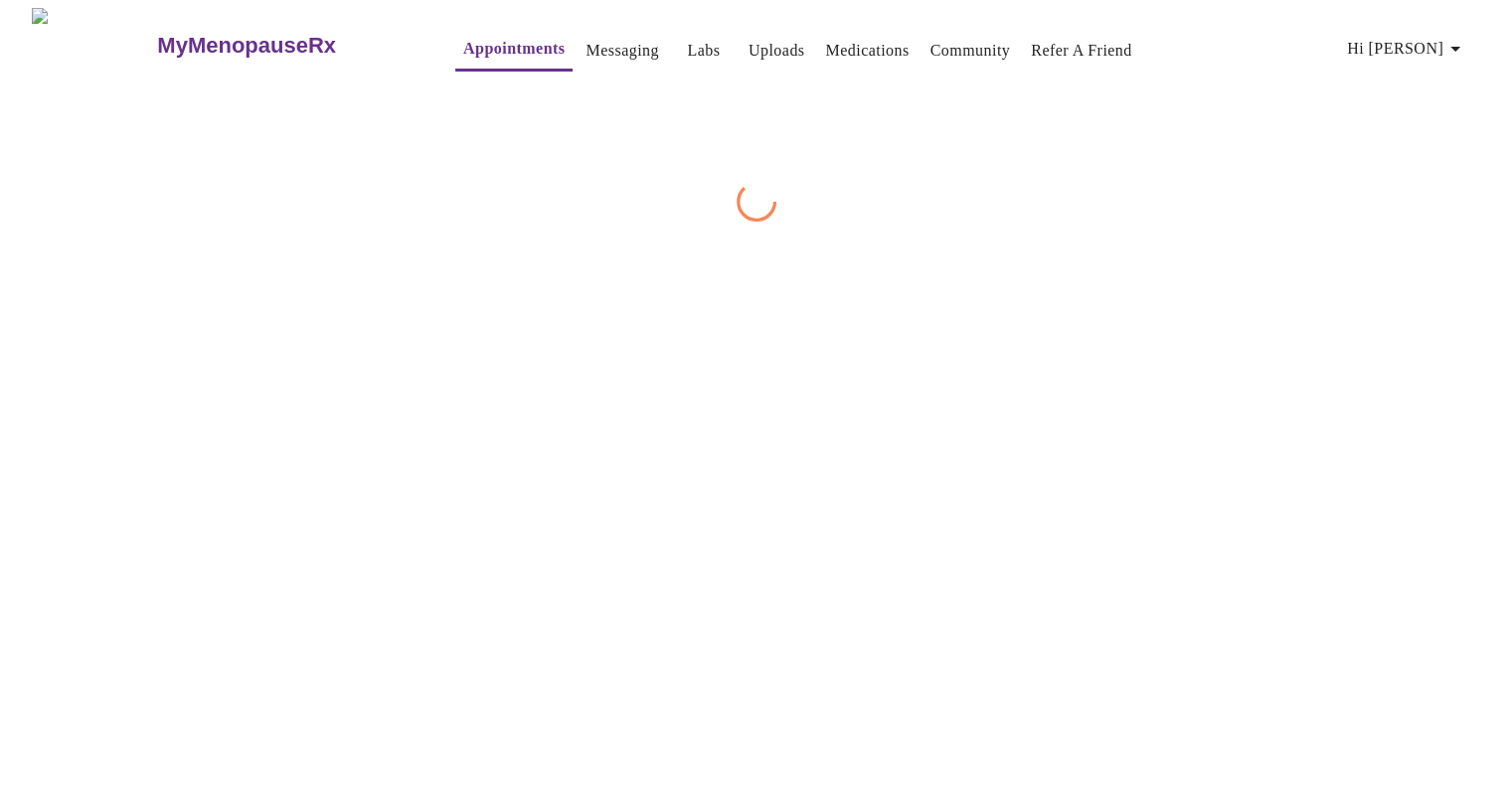 scroll, scrollTop: 0, scrollLeft: 0, axis: both 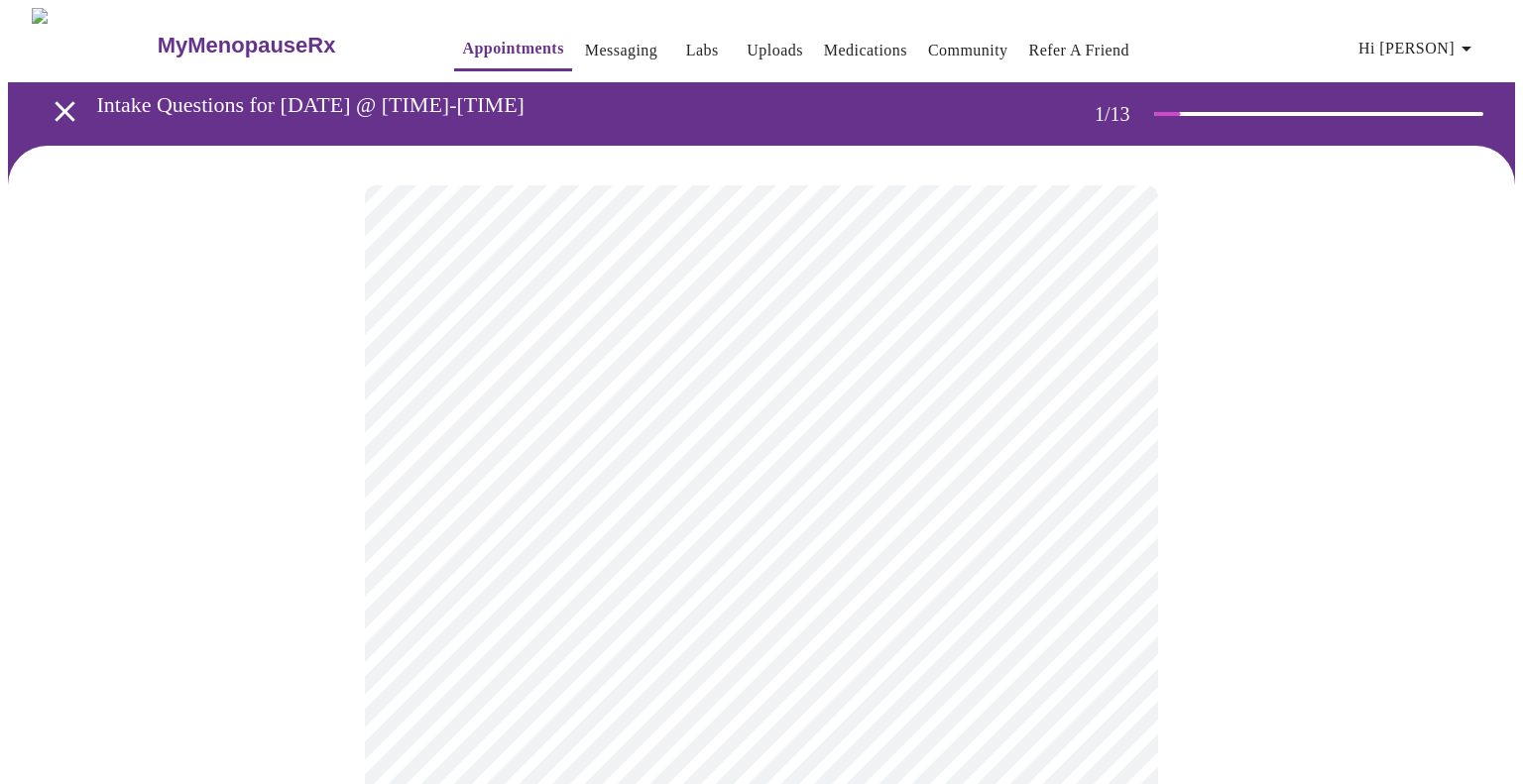 click on "Hi [PERSON]   Intake Questions for [DATE] @ [TIME]-[TIME]" at bounding box center (762, 912) 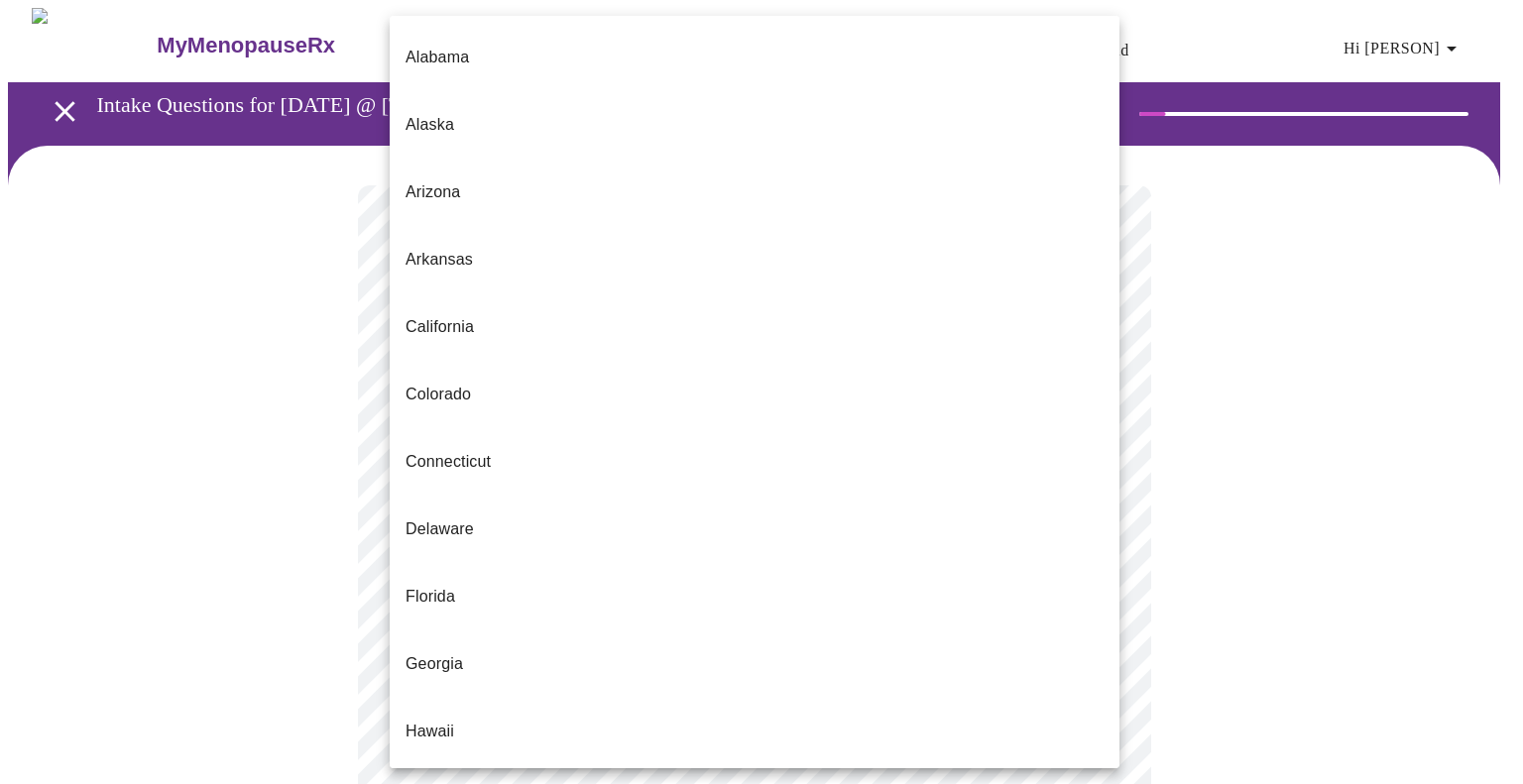 click on "Illinois" at bounding box center (755, 866) 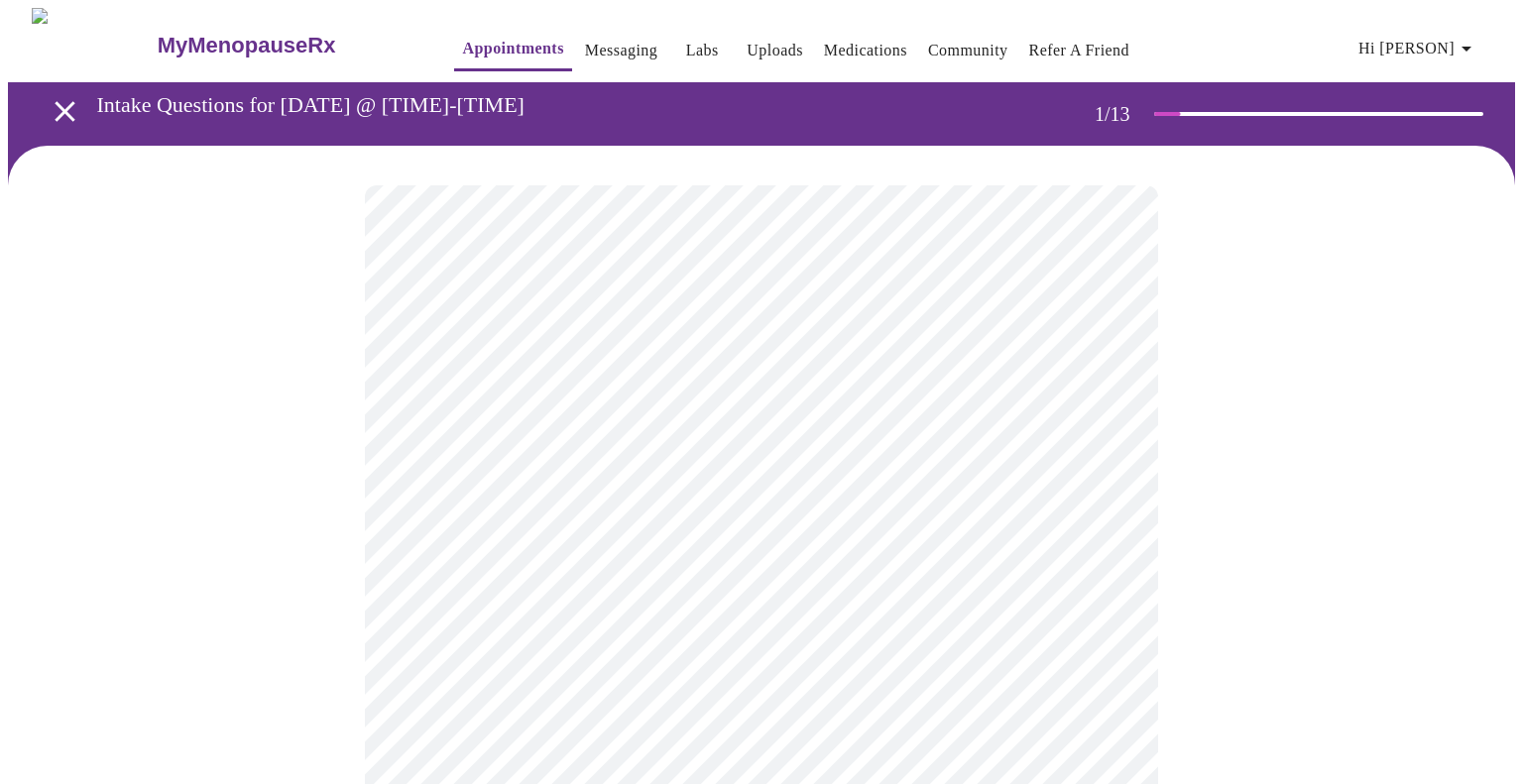 click on "Hi [PERSON]   Intake Questions for [DATE] @ [TIME]-[TIME]" at bounding box center [762, 906] 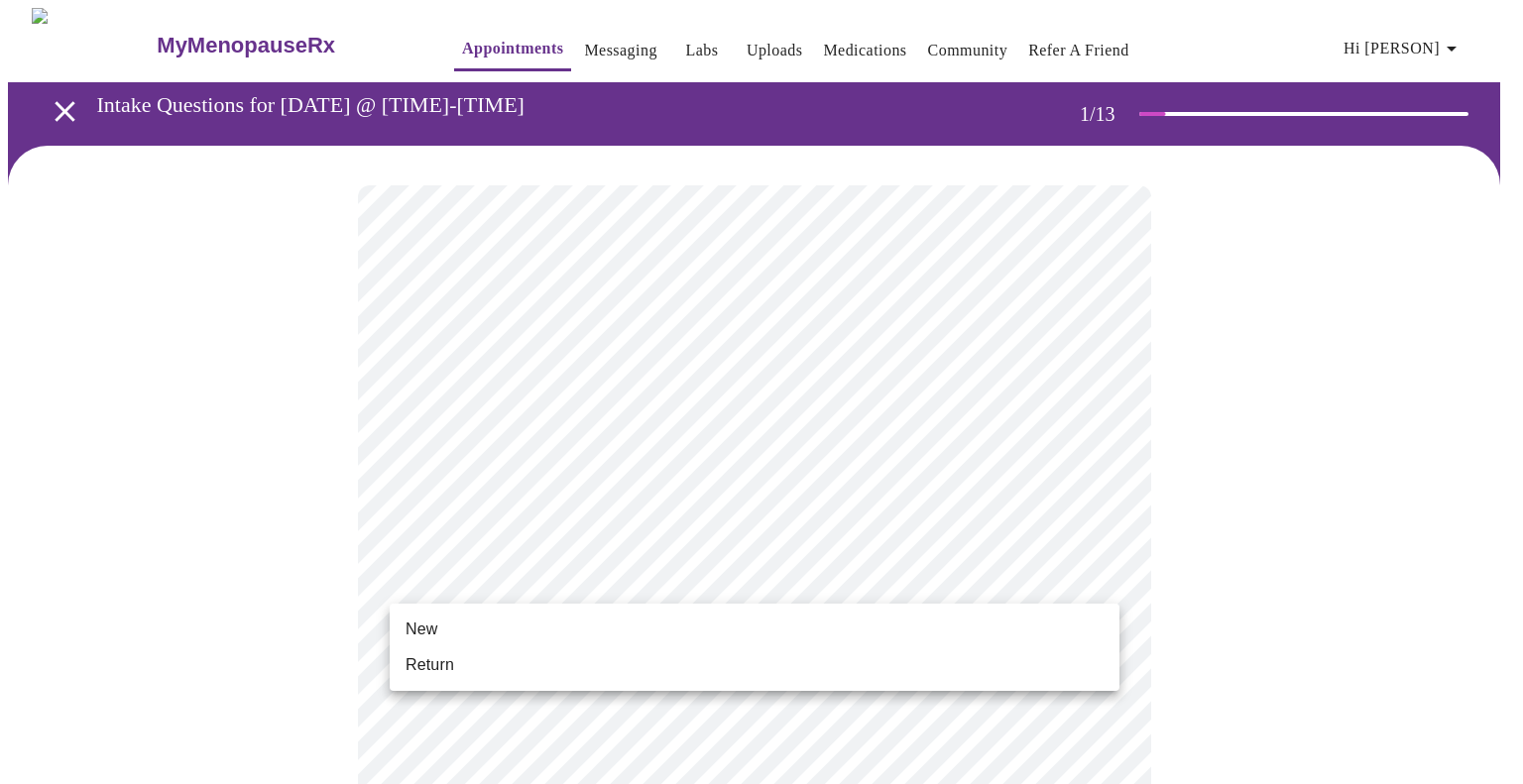 click on "Return" at bounding box center [755, 665] 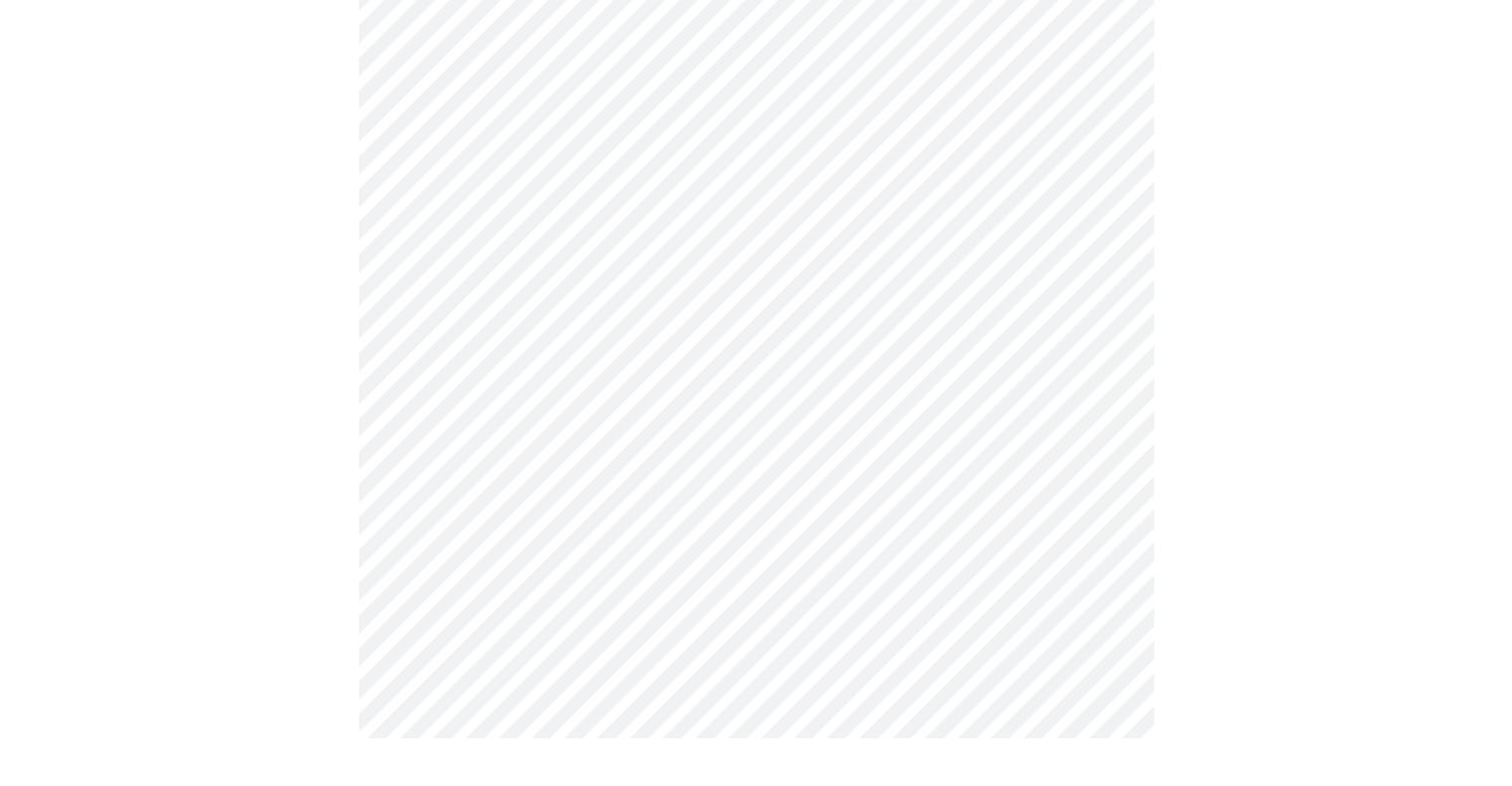 scroll, scrollTop: 0, scrollLeft: 0, axis: both 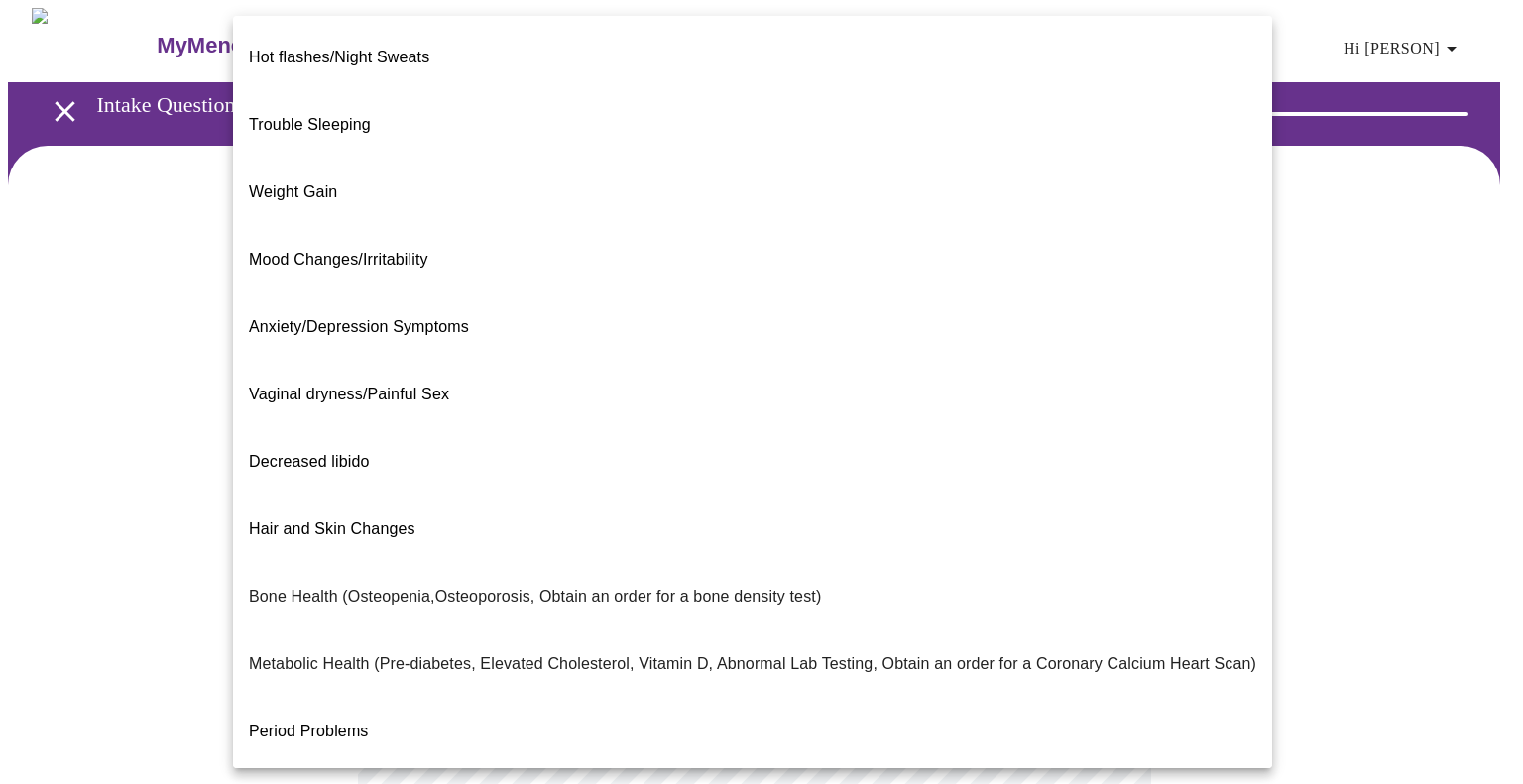 click on "Hi [PERSON]   Intake Questions for [DATE] @ [TIME]-[TIME]" at bounding box center (762, 603) 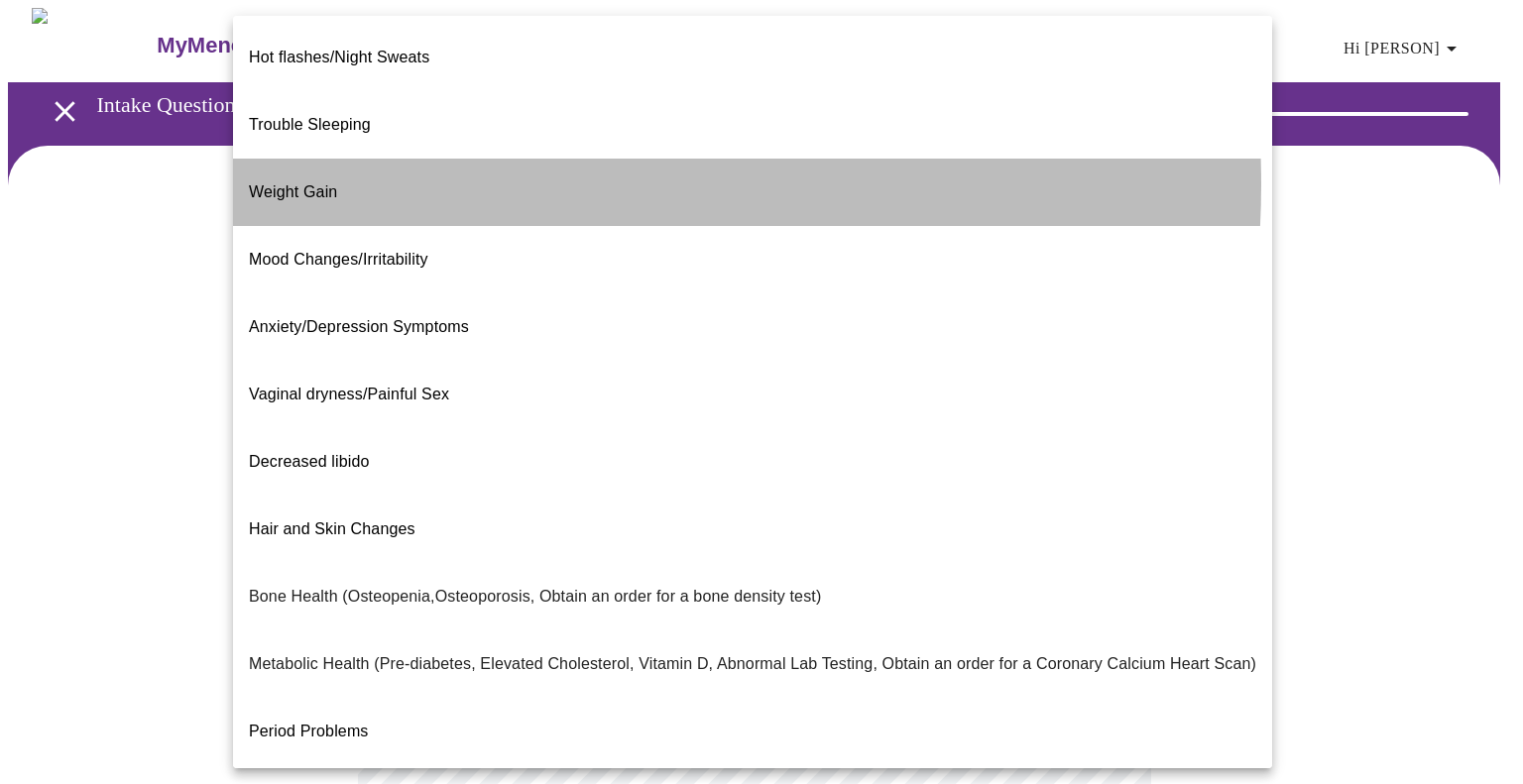 click on "Weight Gain" at bounding box center [753, 192] 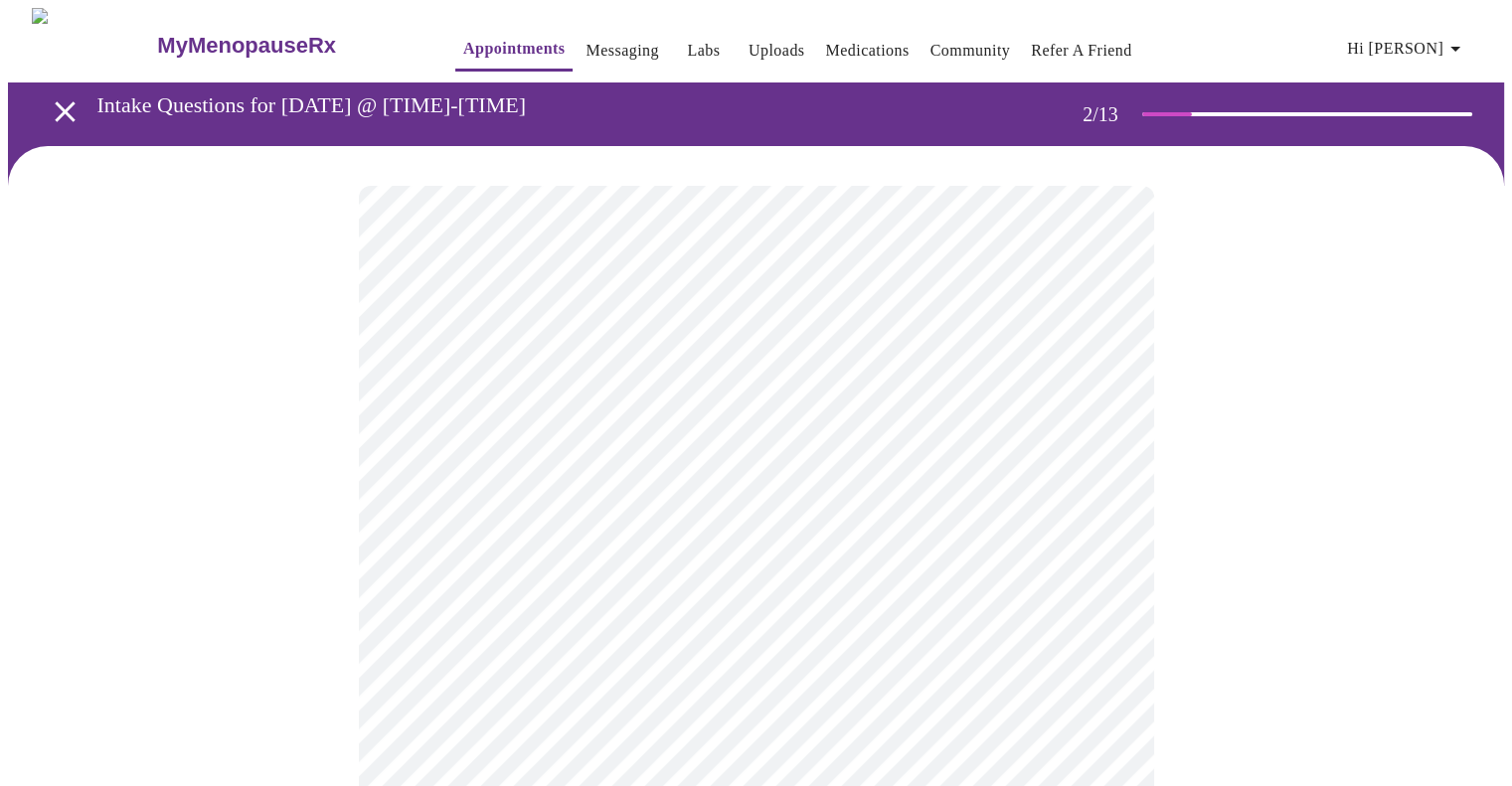 click at bounding box center [756, 668] 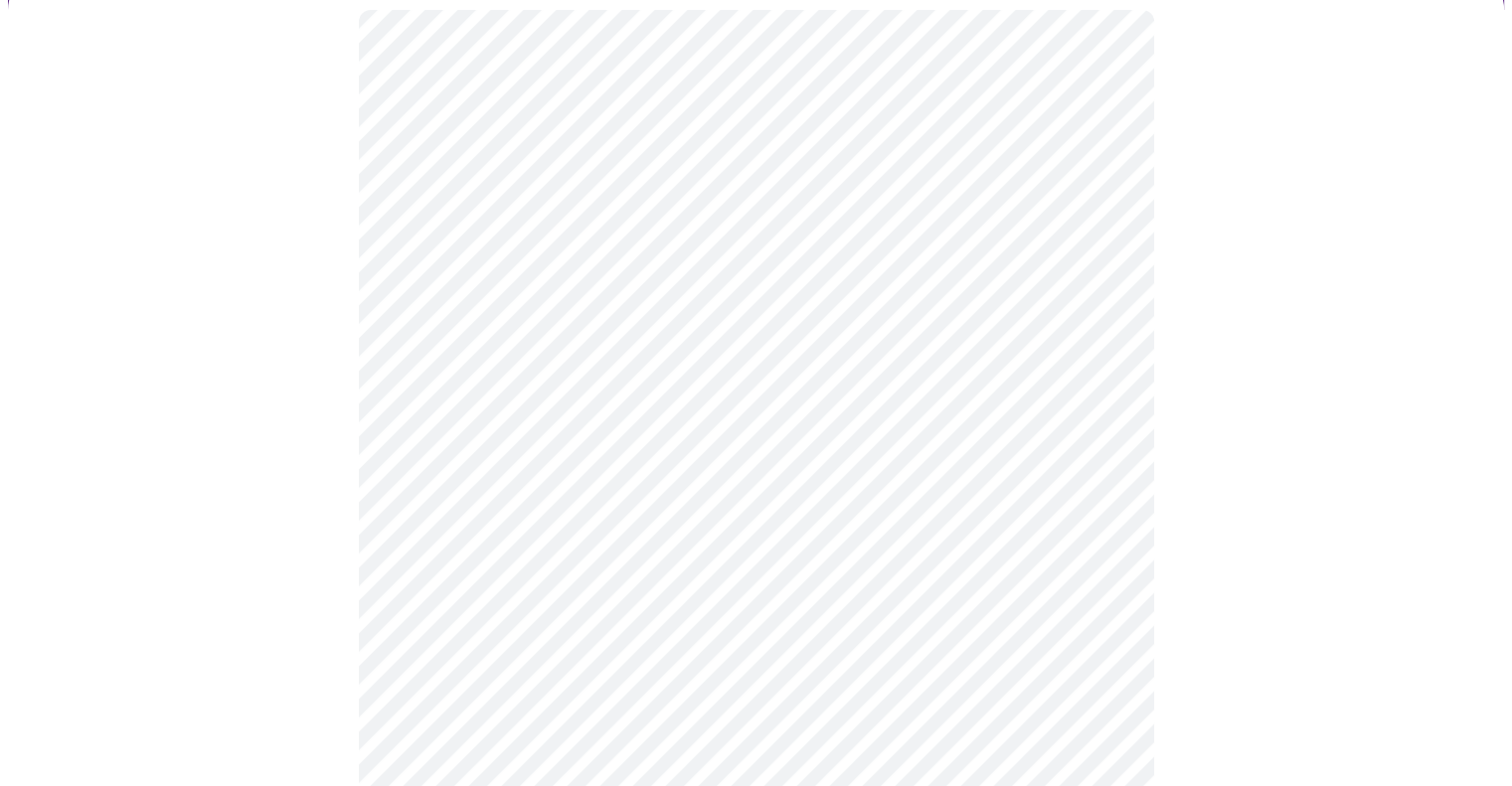 scroll, scrollTop: 199, scrollLeft: 0, axis: vertical 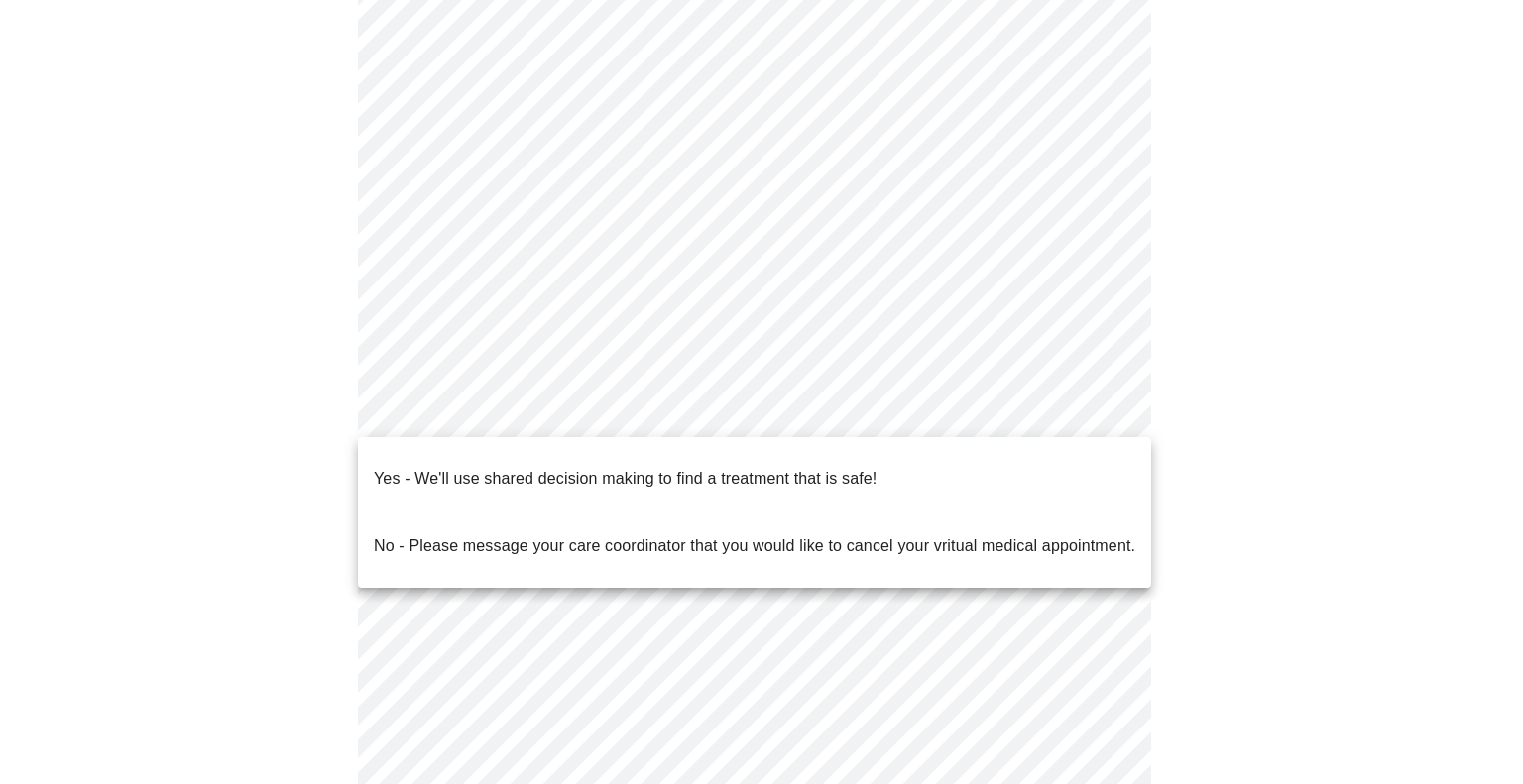 click on "Hi [PERSON]   Intake Questions for [DATE] @ [TIME]-[TIME]" at bounding box center (762, 398) 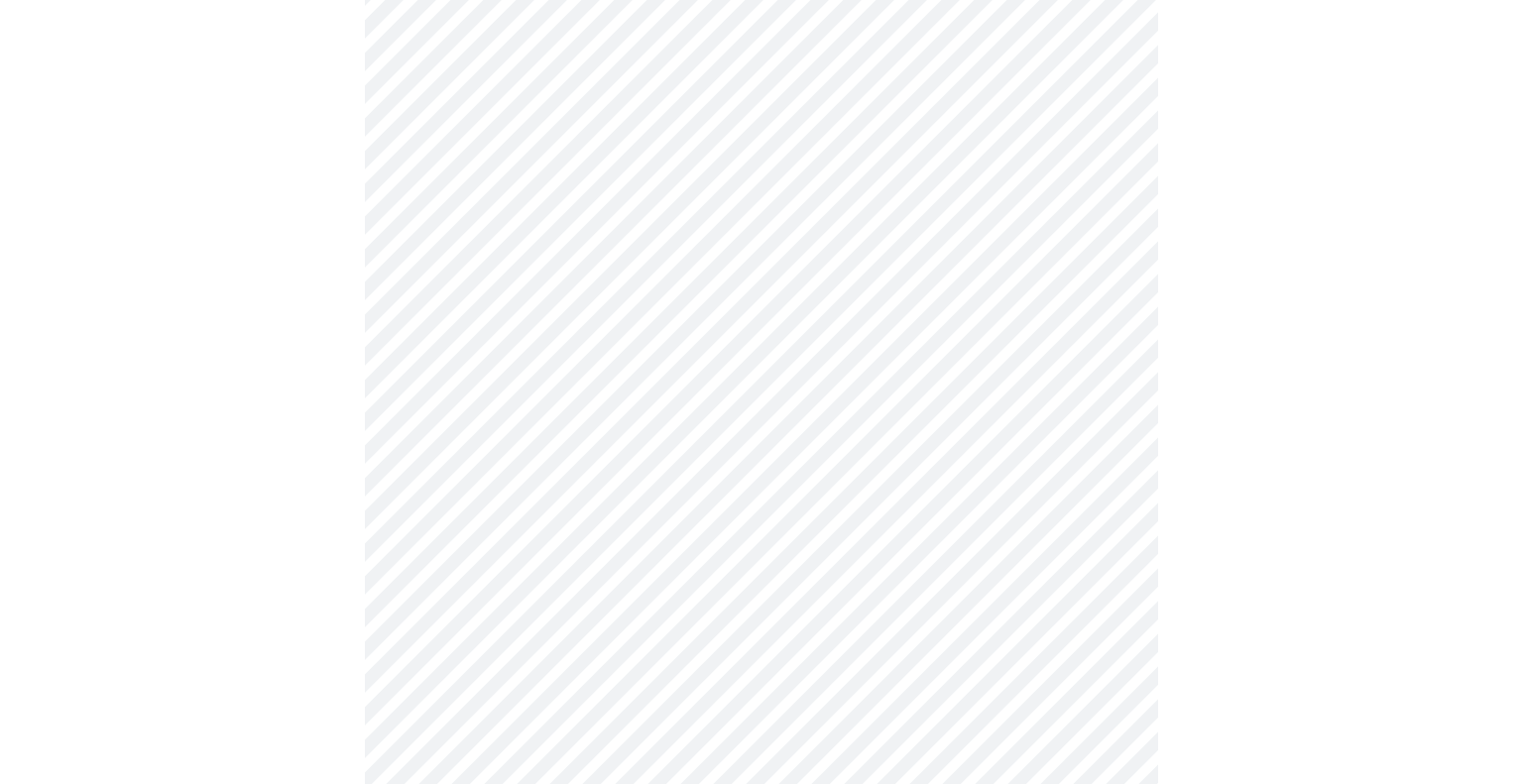 click on "Hi [PERSON]   Intake Questions for [DATE] @ [TIME]-[TIME]" at bounding box center [762, 398] 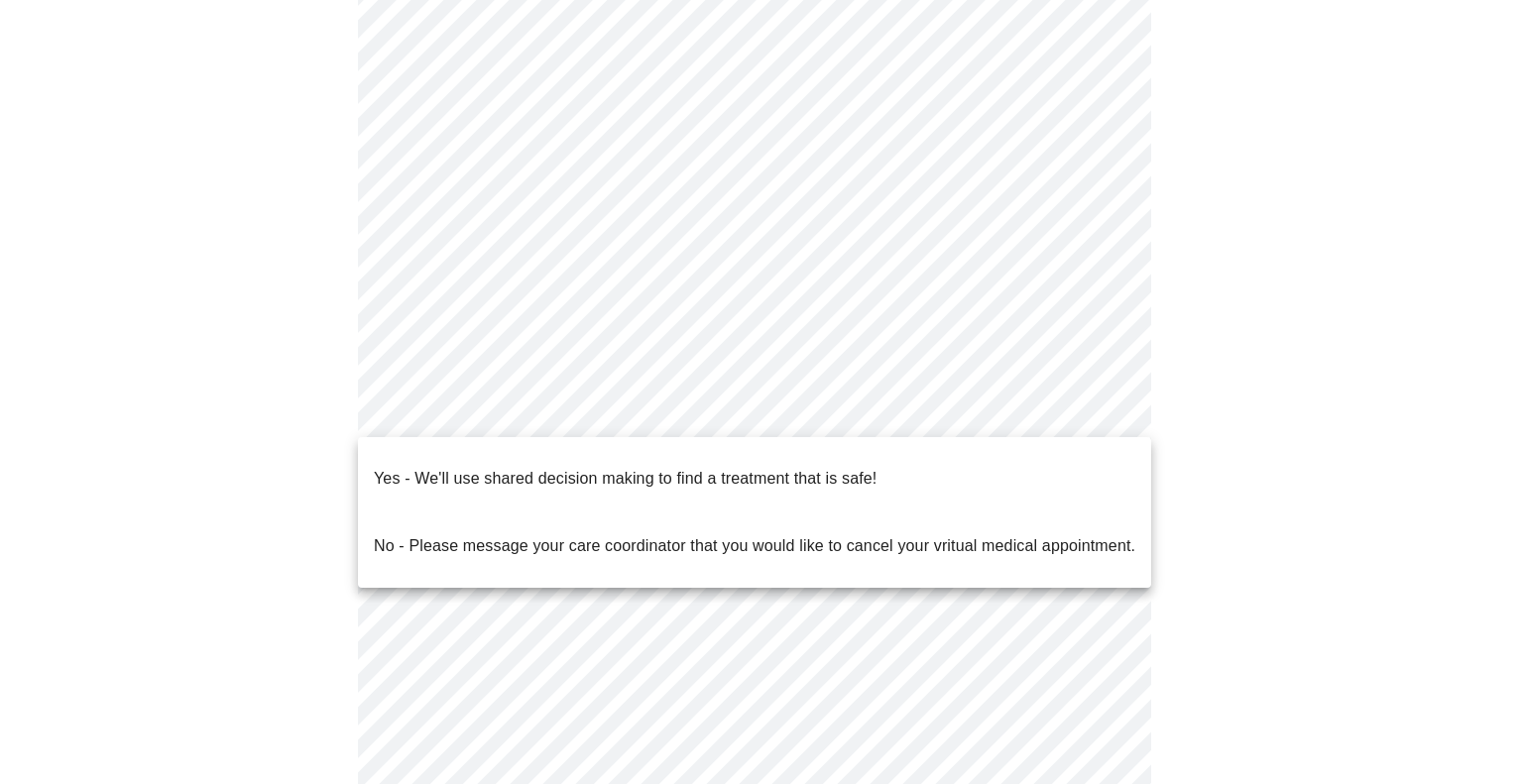 click at bounding box center [762, 392] 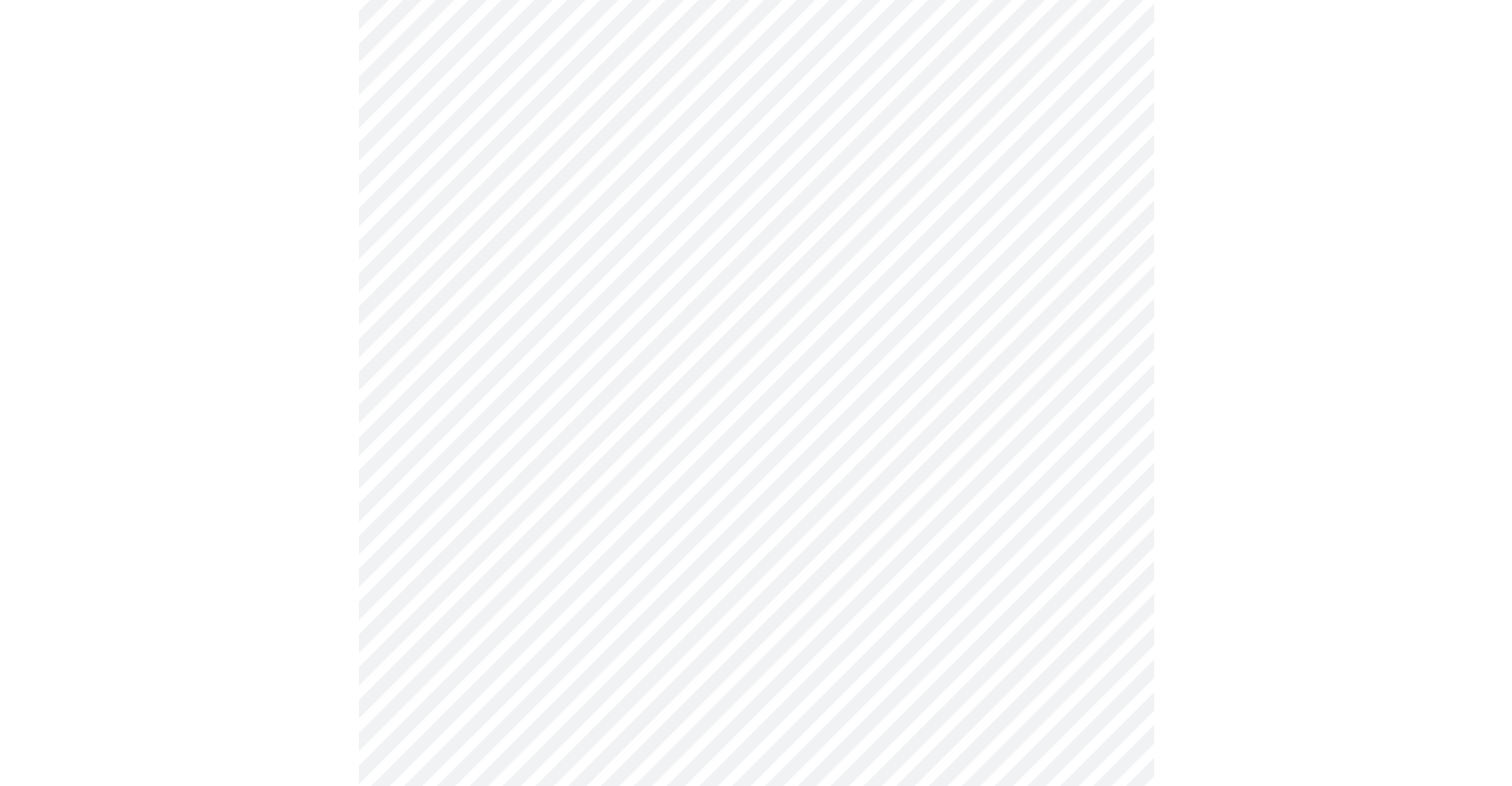 scroll, scrollTop: 295, scrollLeft: 0, axis: vertical 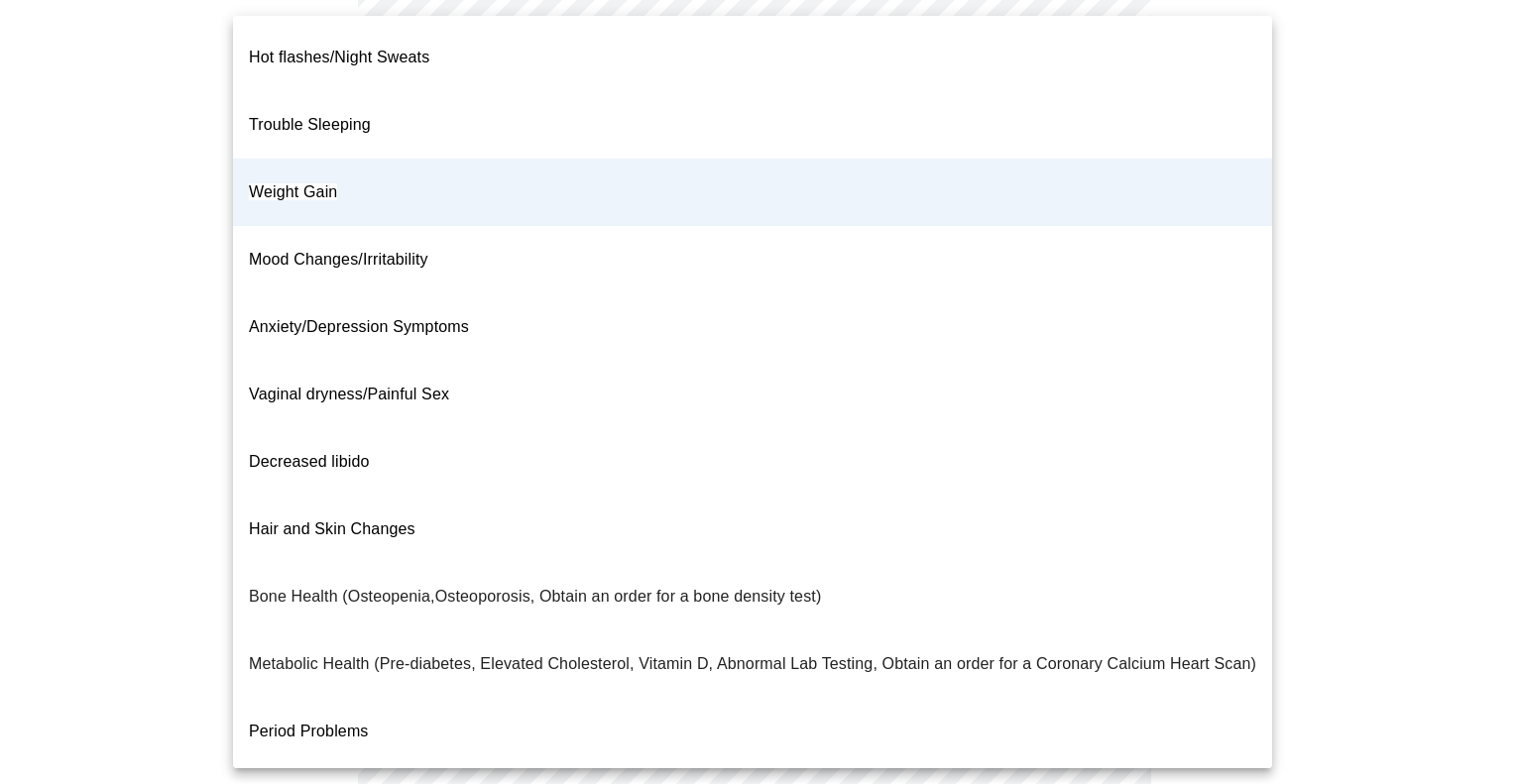 click on "Hi [PERSON]   Intake Questions for [DATE] @ [TIME]-[TIME]" at bounding box center (762, 302) 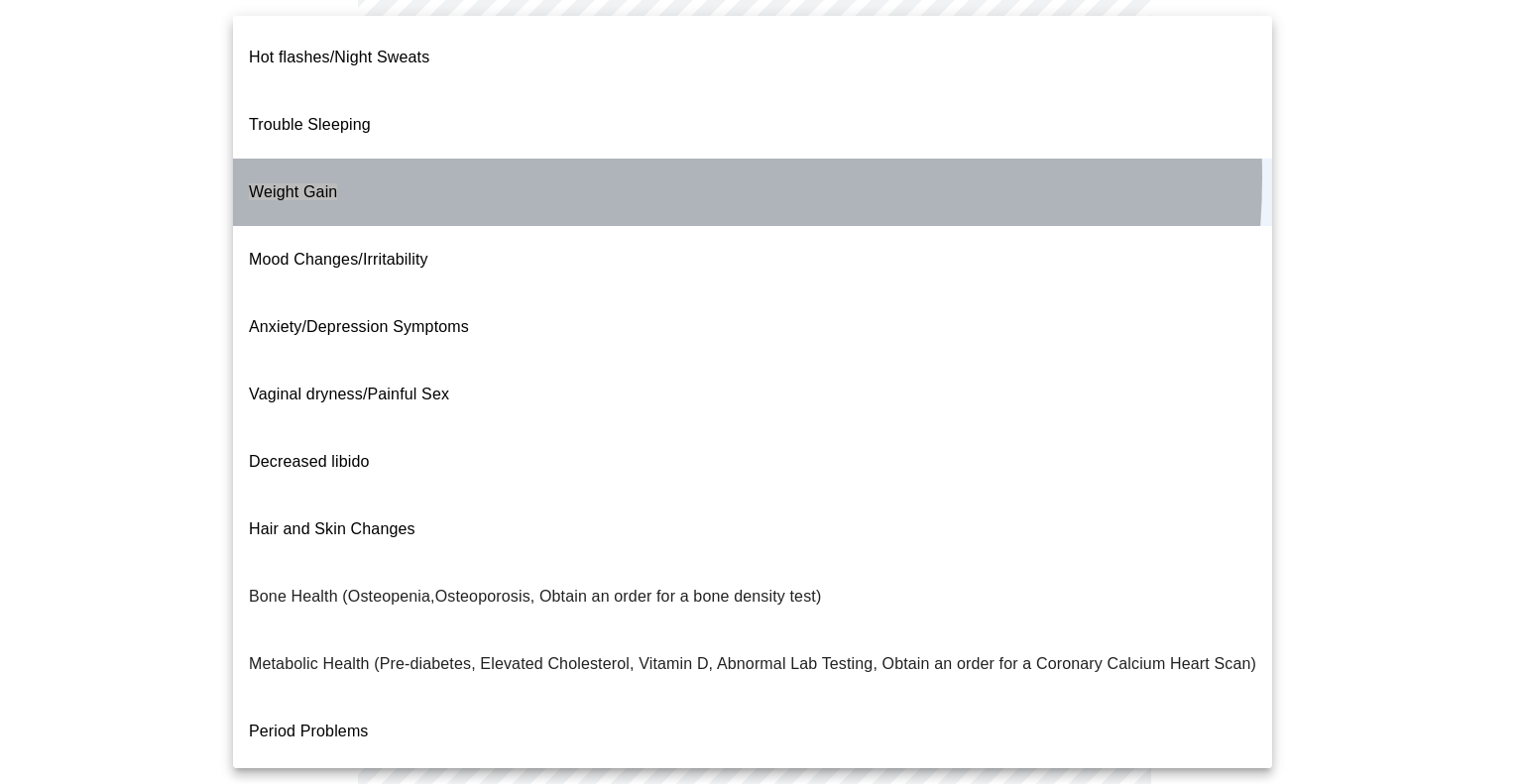 click on "Weight Gain" at bounding box center [753, 192] 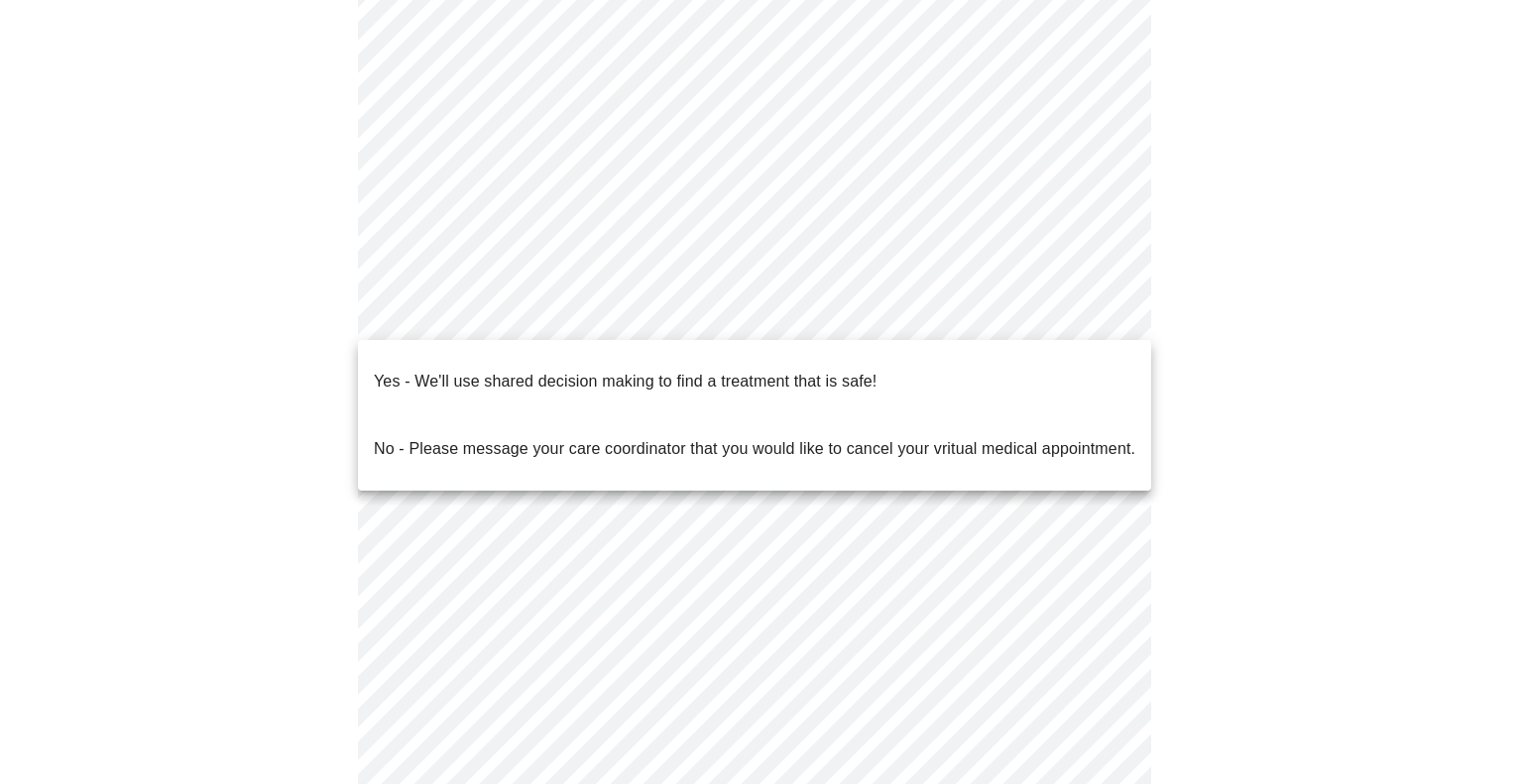 click on "Hi [PERSON]   Intake Questions for [DATE] @ [TIME]-[TIME]" at bounding box center [762, 302] 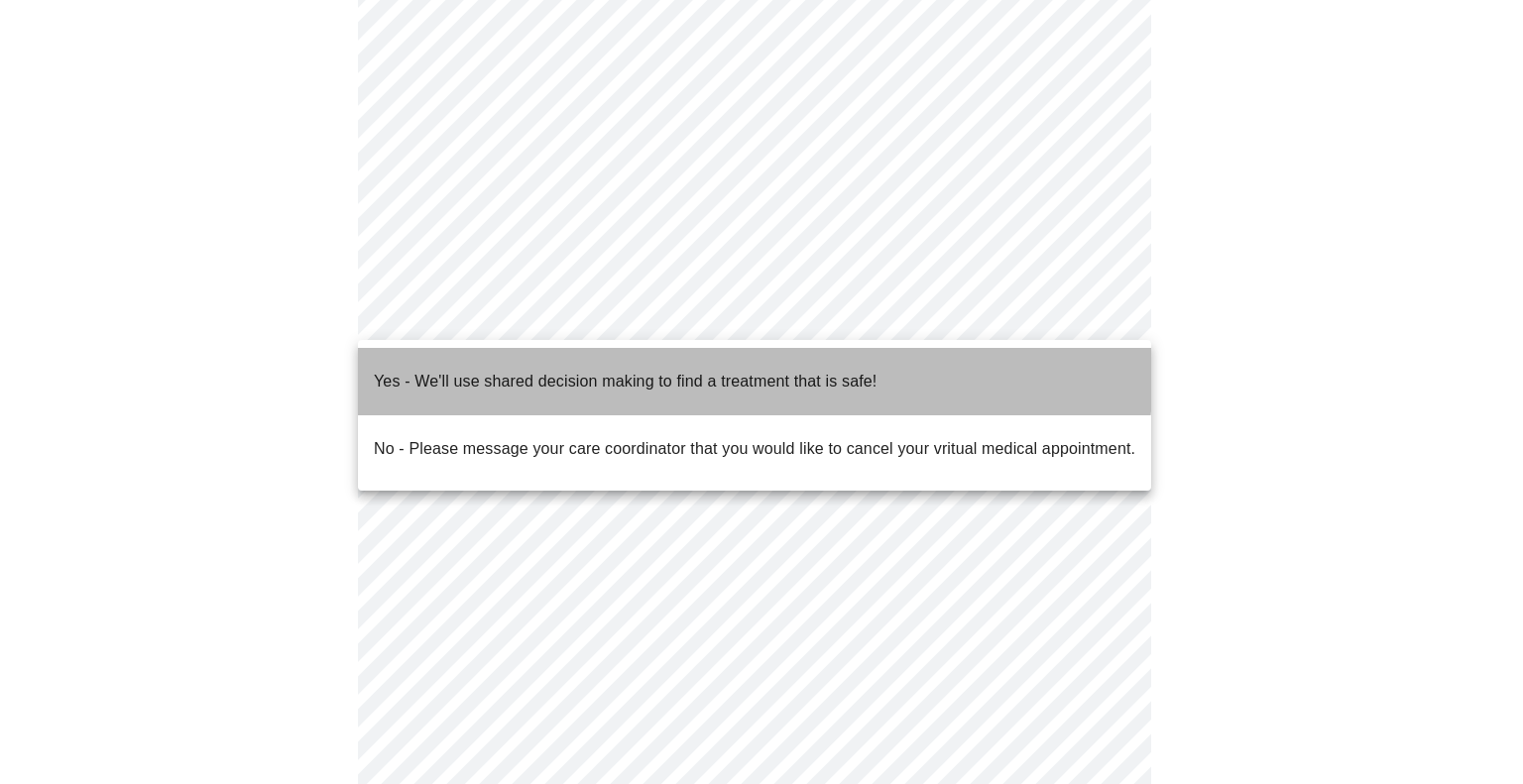 click on "Yes - We'll use shared decision making to find a treatment that is safe!" at bounding box center (625, 382) 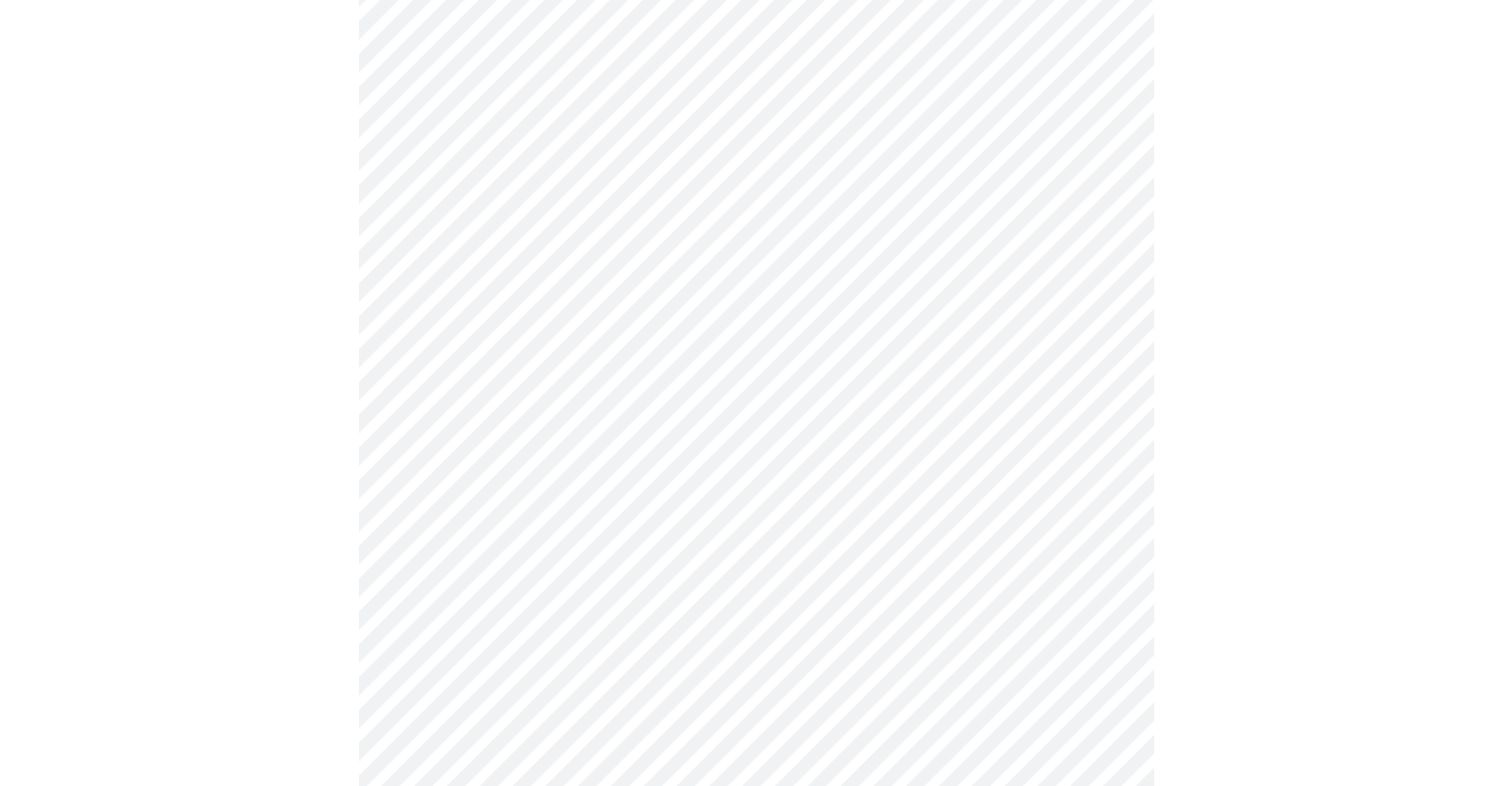 scroll, scrollTop: 199, scrollLeft: 0, axis: vertical 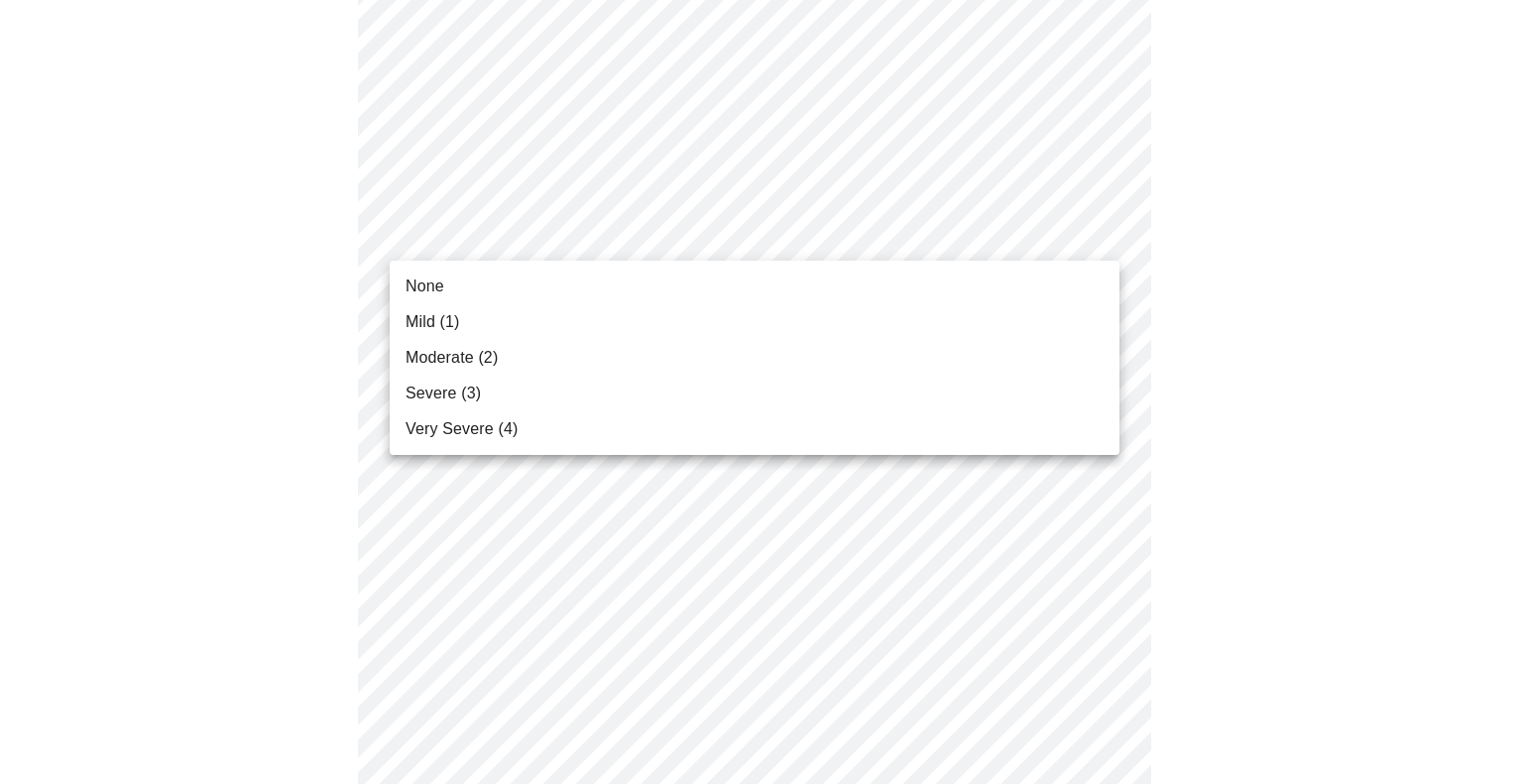click on "Hi [PERSON]   Intake Questions for [DATE] @ [TIME]-[TIME]" at bounding box center (762, 1149) 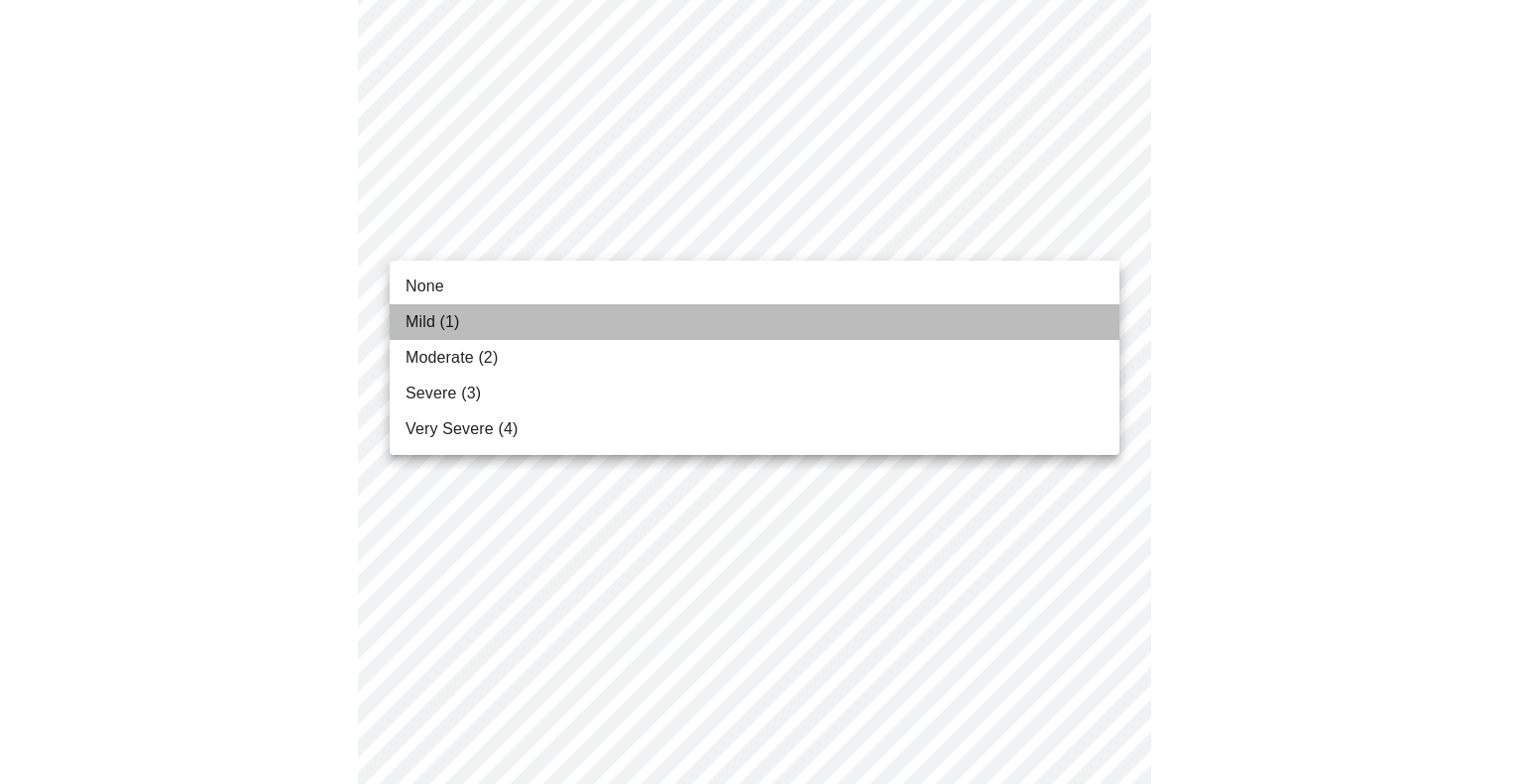 click on "Mild (1)" at bounding box center (755, 322) 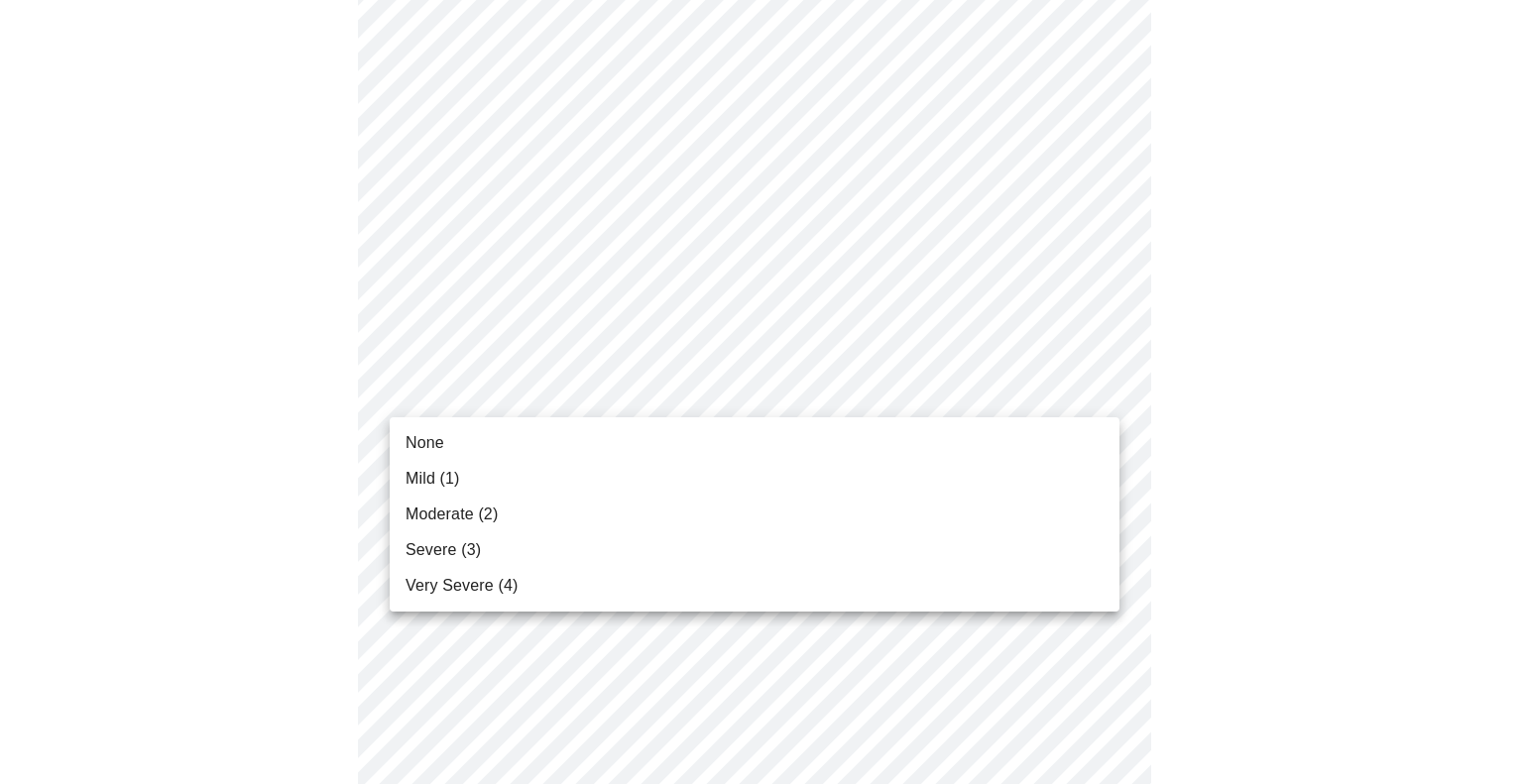 click on "Hi [PERSON]   Intake Questions for [DATE] @ [TIME]-[TIME]" at bounding box center [762, 1113] 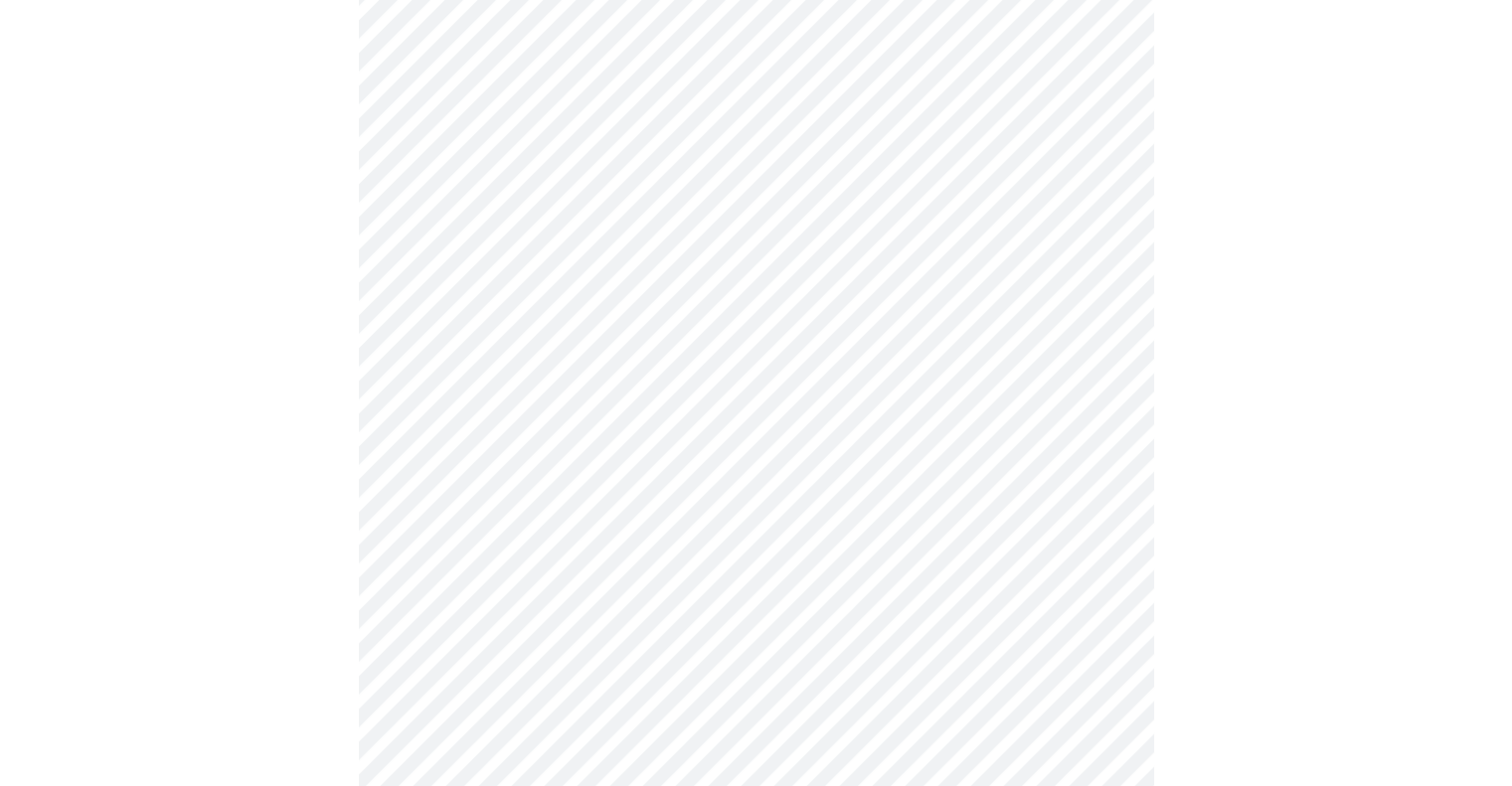click at bounding box center [756, 1172] 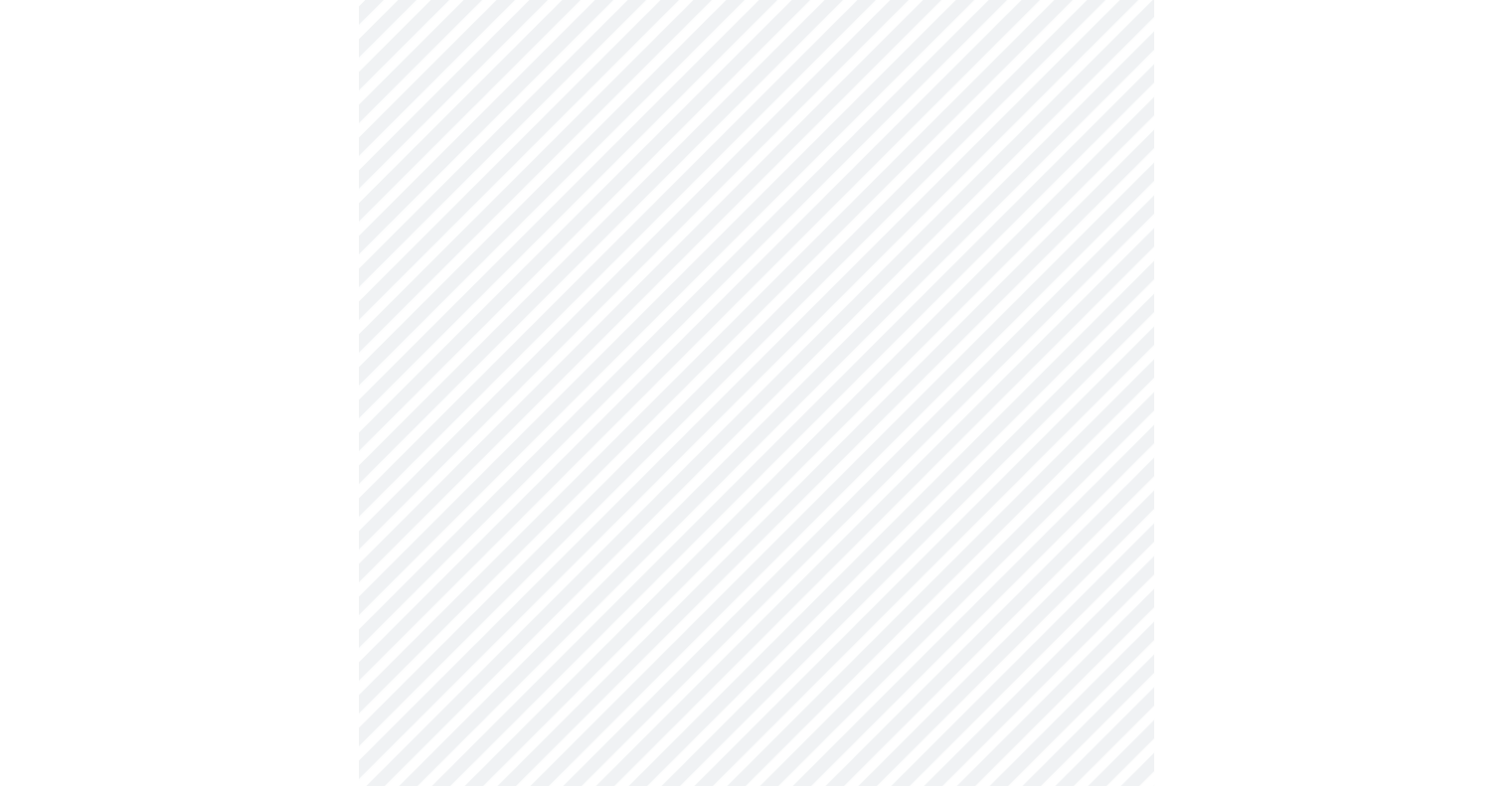 scroll, scrollTop: 497, scrollLeft: 0, axis: vertical 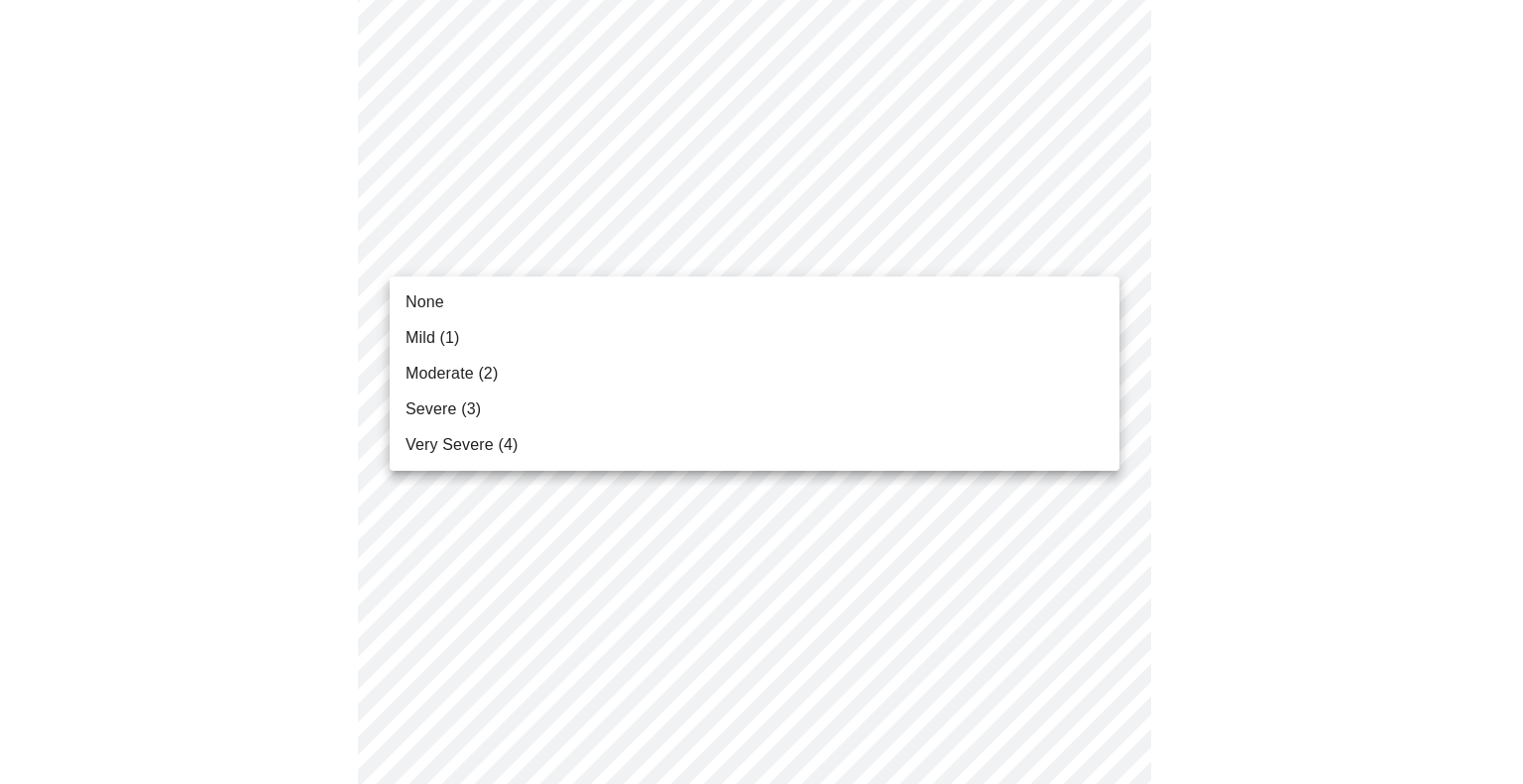 click on "Hi [PERSON]   Intake Questions for [DATE] @ [TIME]-[TIME]" at bounding box center [762, 802] 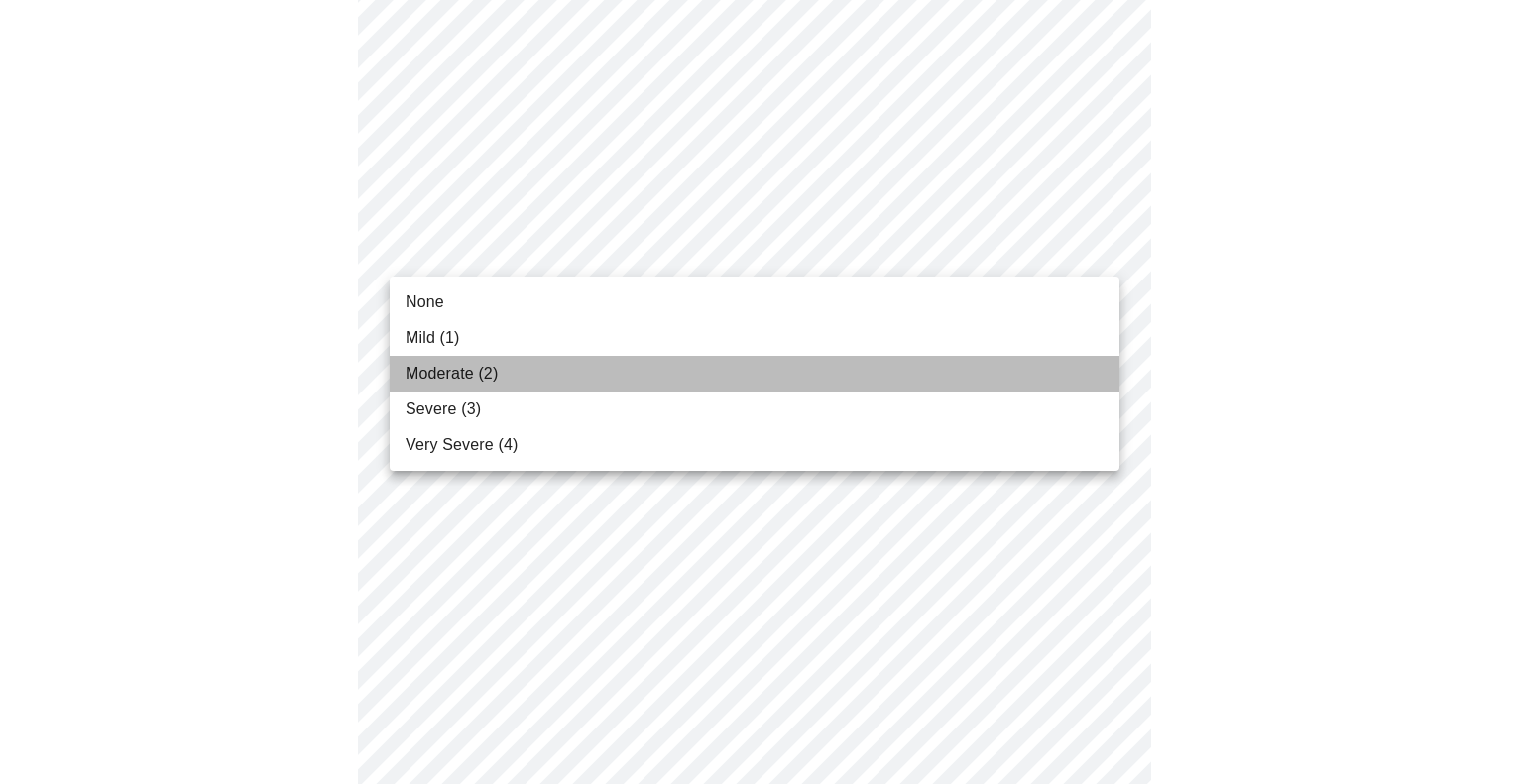 click on "Moderate (2)" at bounding box center [451, 374] 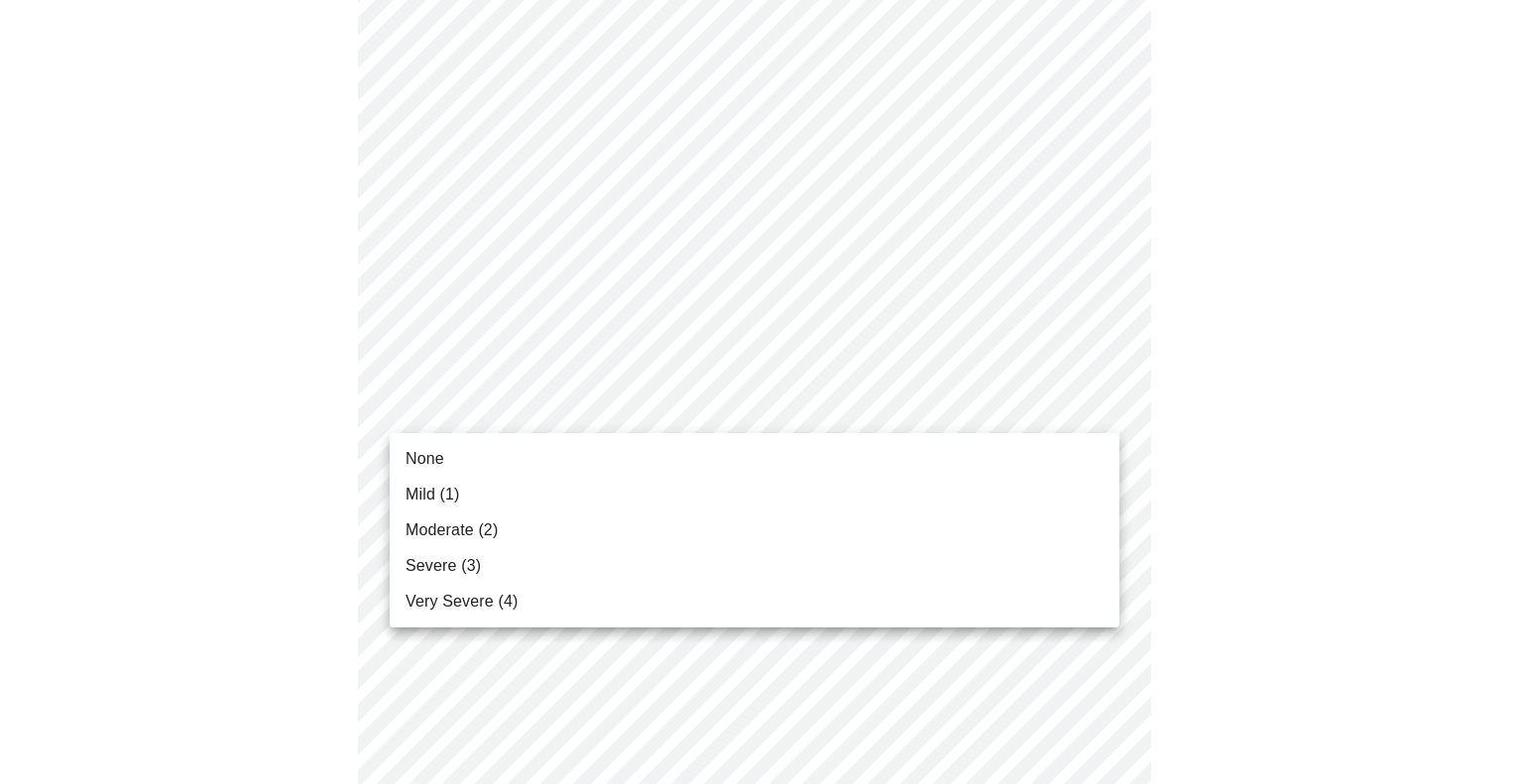click on "Hi [PERSON]   Intake Questions for [DATE] @ [TIME]-[TIME]" at bounding box center (762, 788) 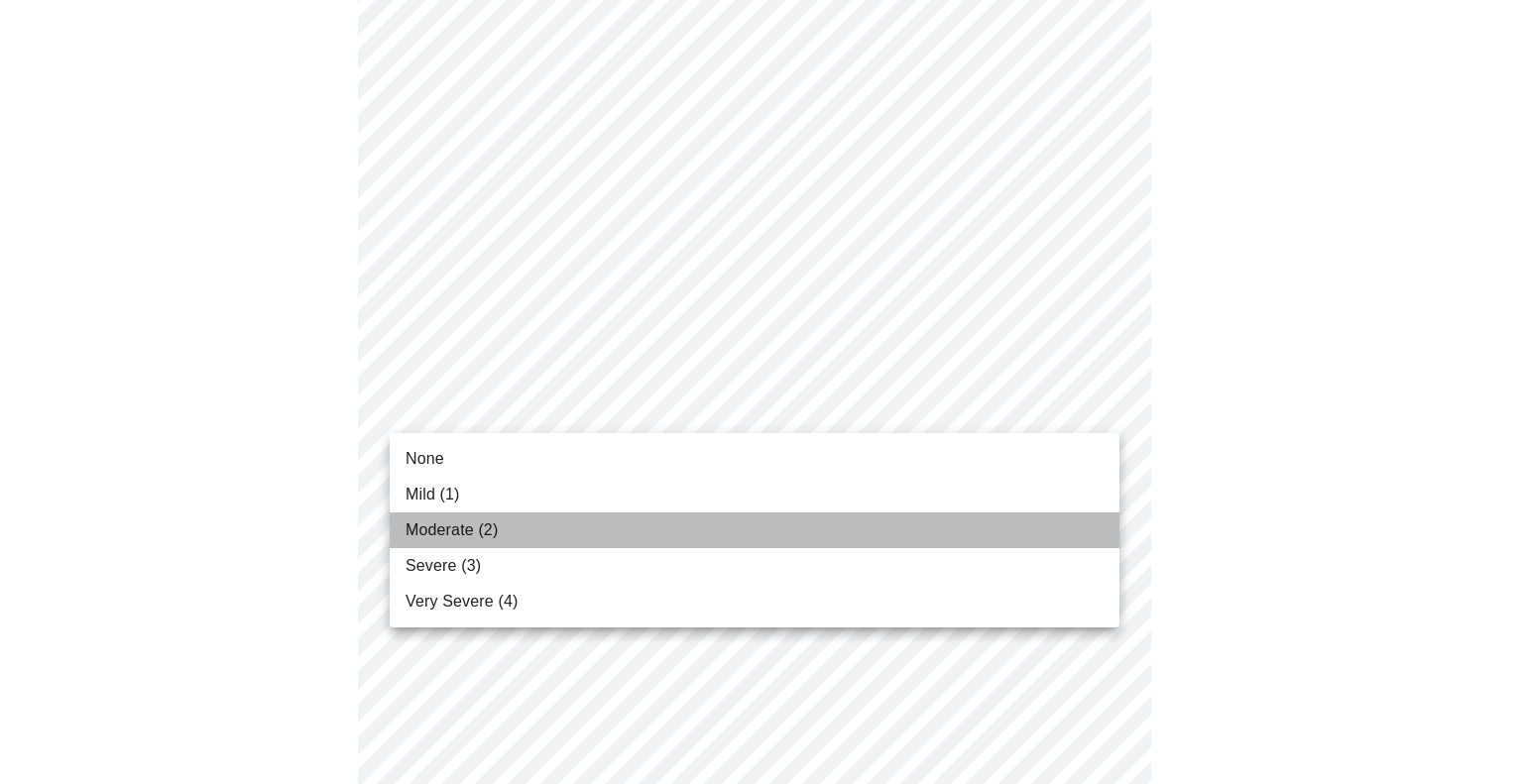 click on "Moderate (2)" at bounding box center [755, 530] 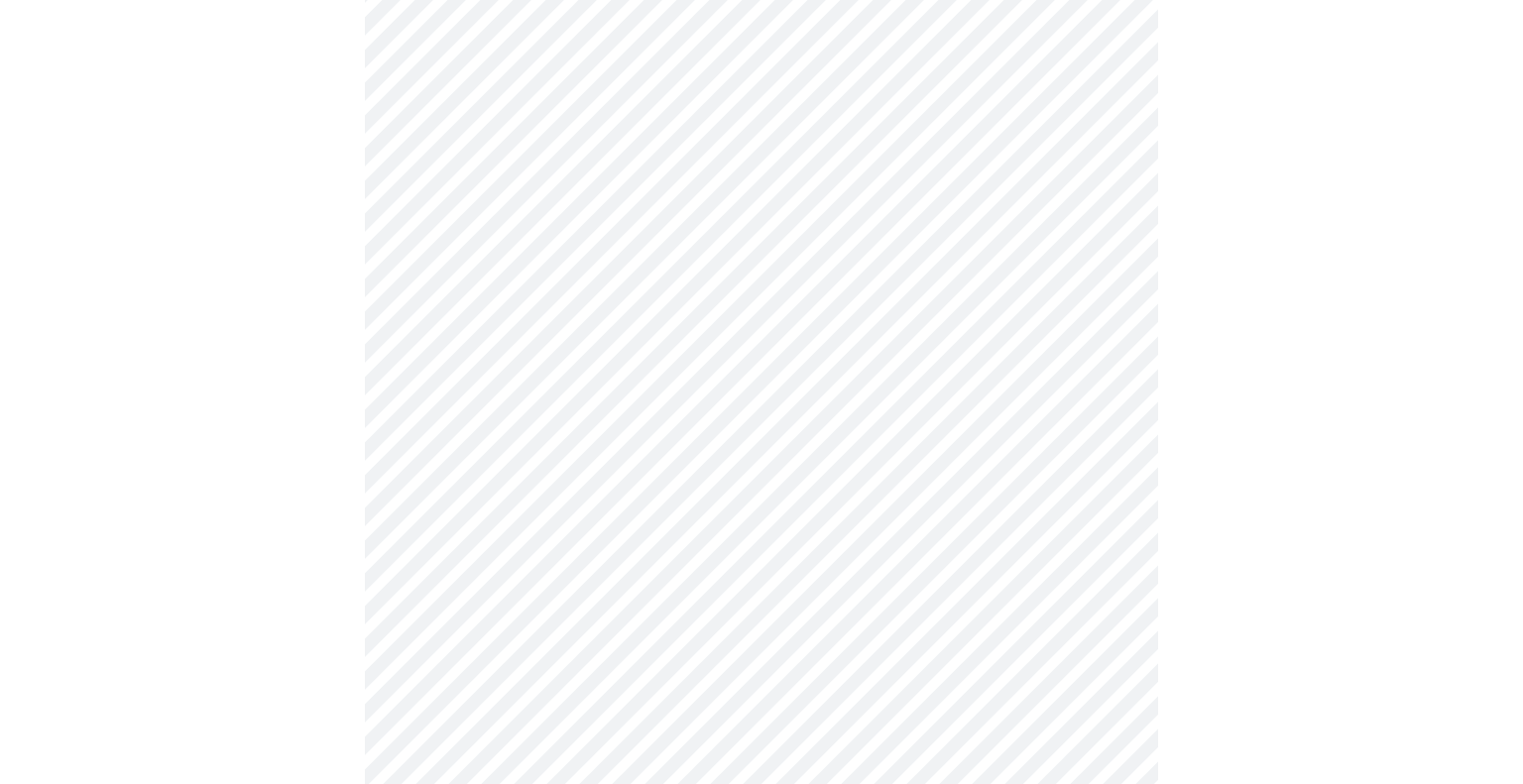 click on "Hi [PERSON]   Intake Questions for [DATE] @ [TIME]-[TIME]" at bounding box center [762, 774] 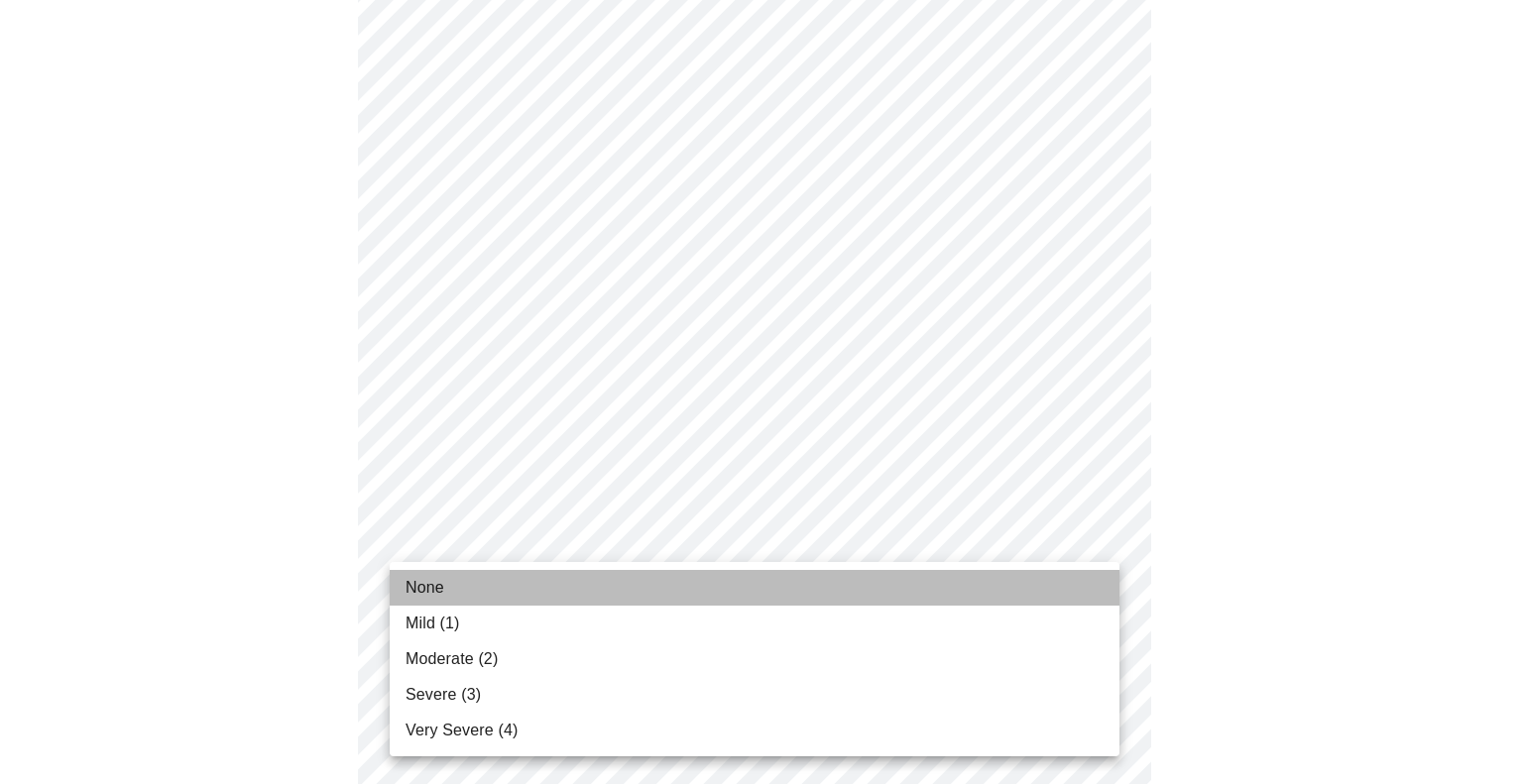 click on "None" at bounding box center [755, 588] 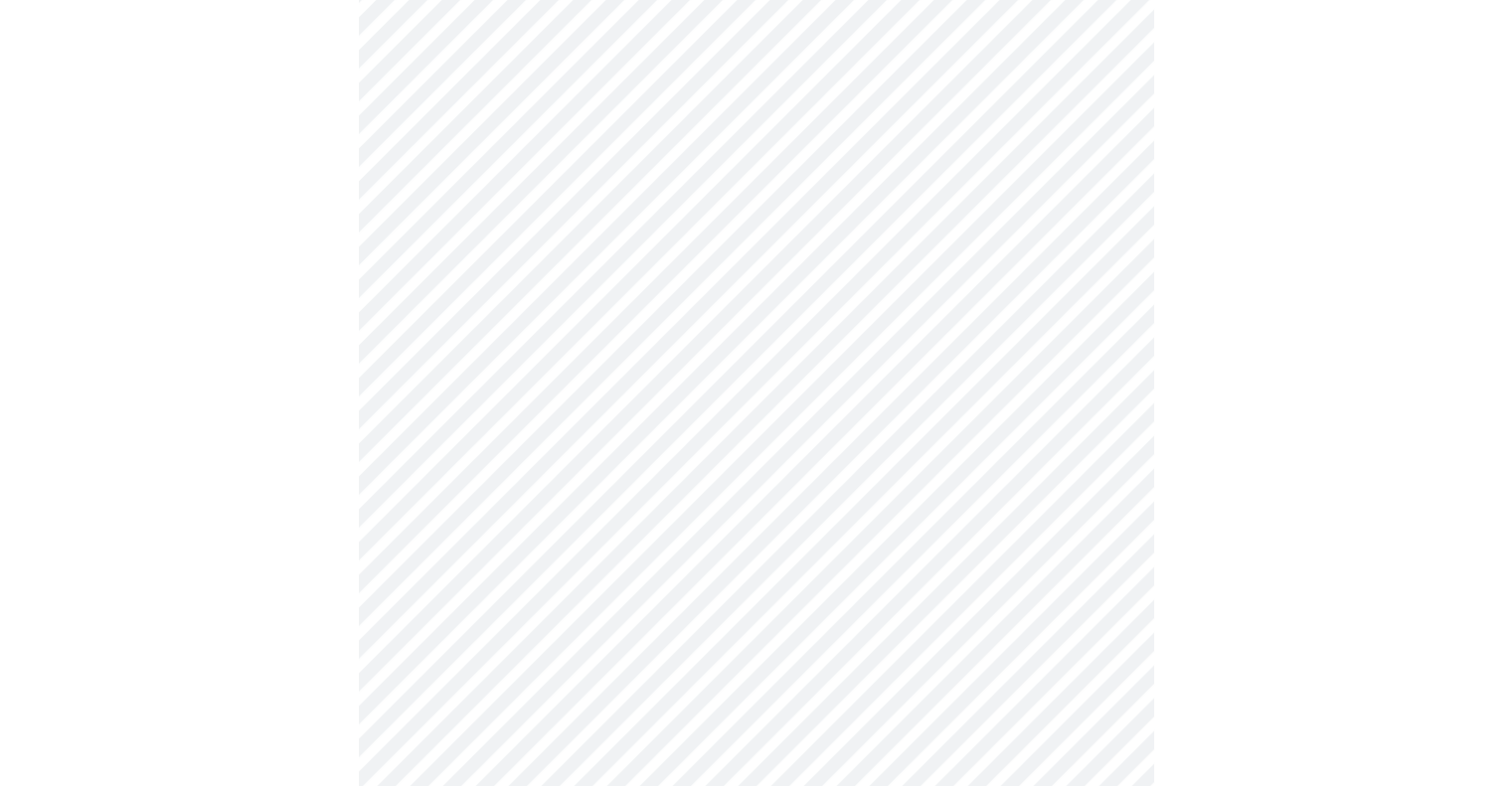 click at bounding box center (756, 832) 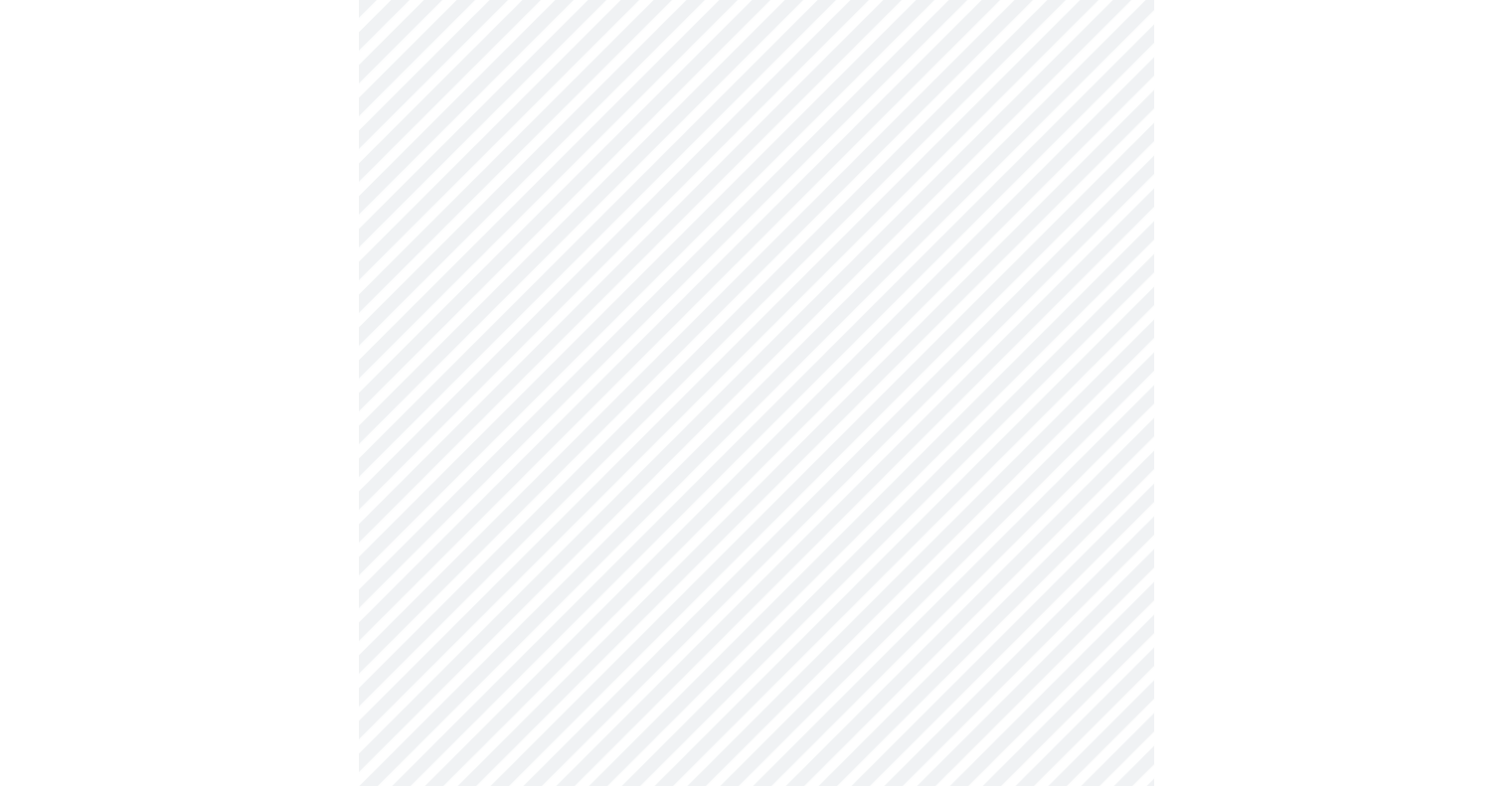 scroll, scrollTop: 894, scrollLeft: 0, axis: vertical 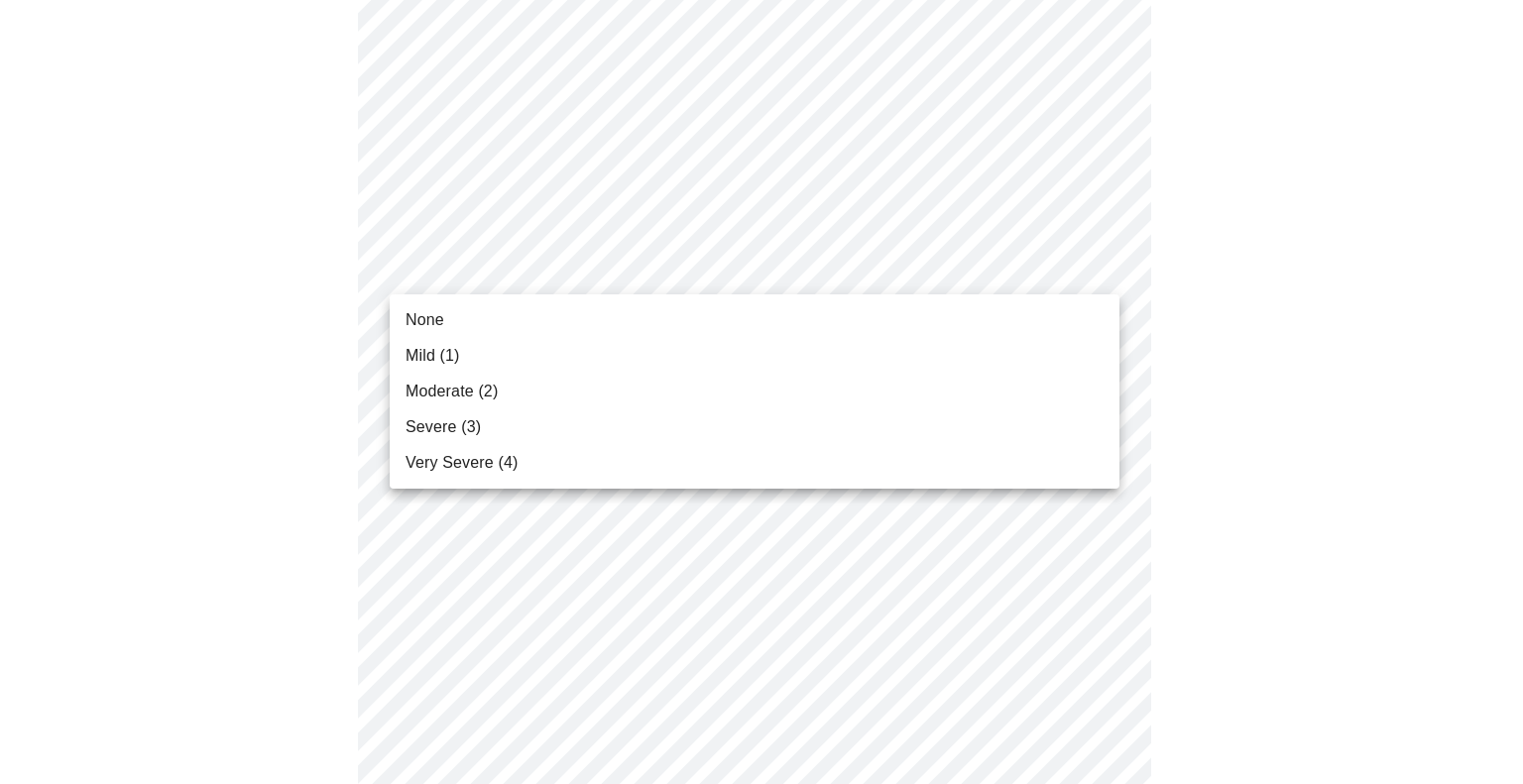 click on "Hi [PERSON]   Intake Questions for [DATE] @ [TIME]-[TIME]" at bounding box center (762, 364) 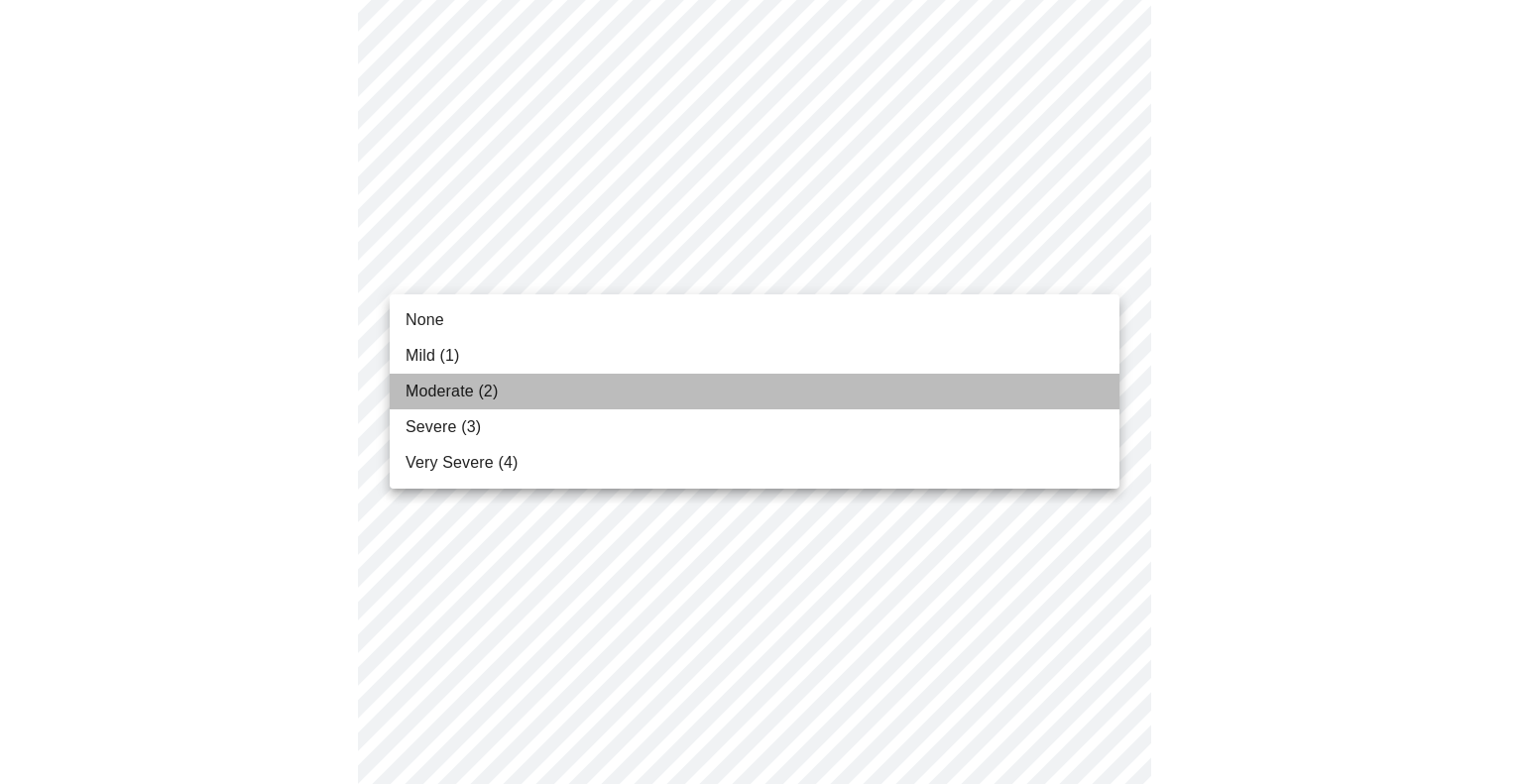 click on "Moderate (2)" at bounding box center [451, 392] 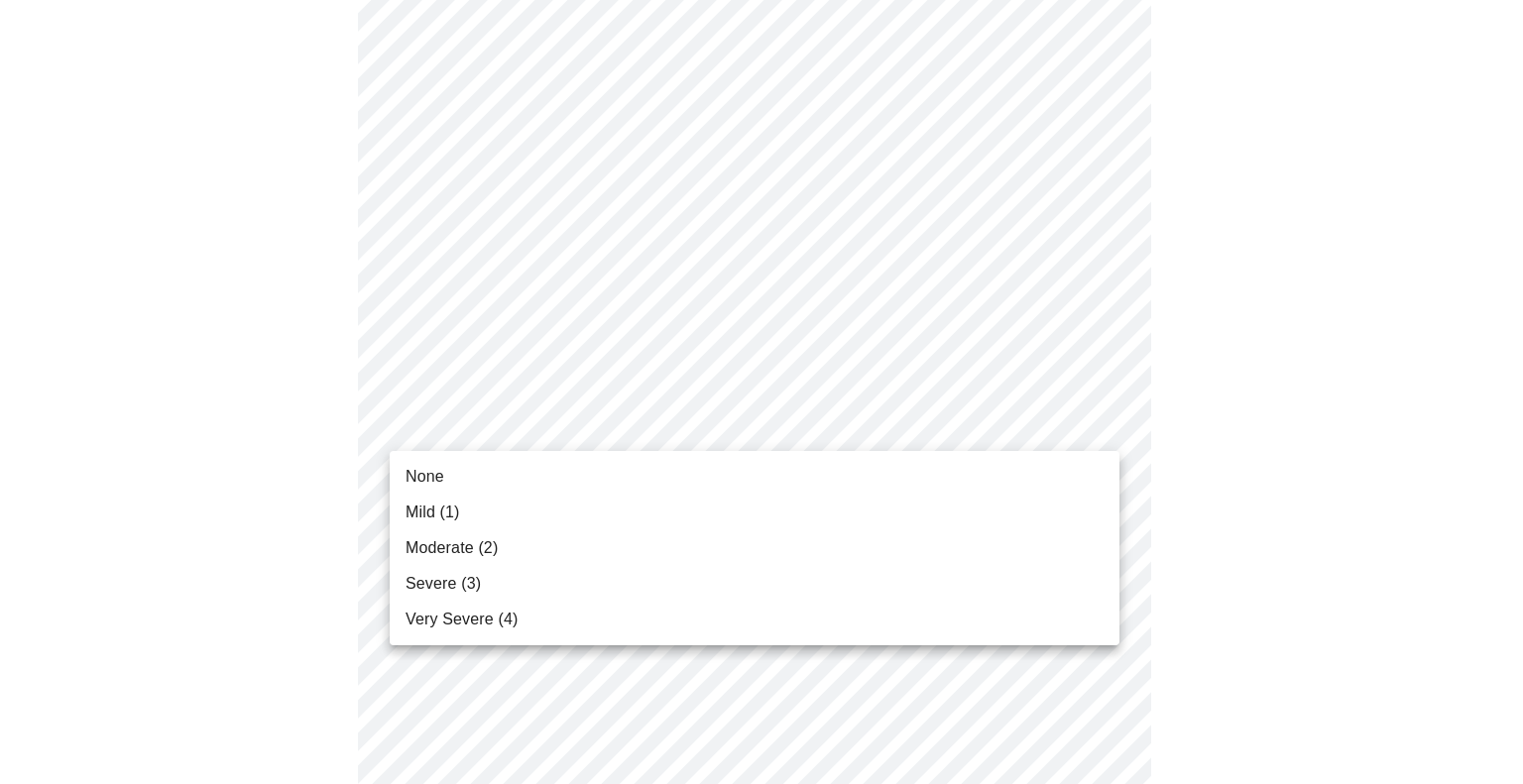 click on "Hi [PERSON]   Intake Questions for [DATE] @ [TIME]-[TIME]" at bounding box center (762, 350) 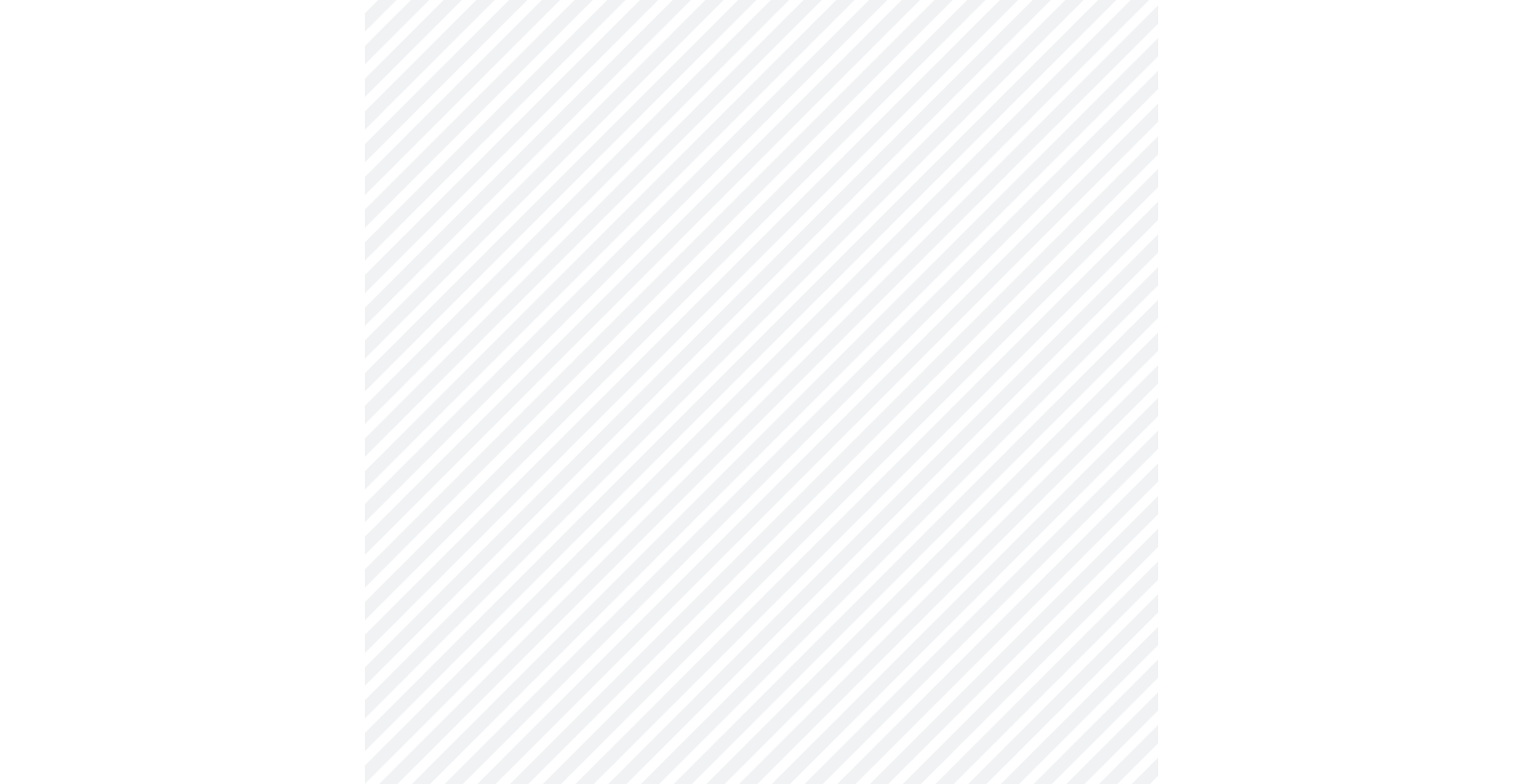 click on "Hi [PERSON]   Intake Questions for [DATE] @ [TIME]-[TIME]" at bounding box center [762, 336] 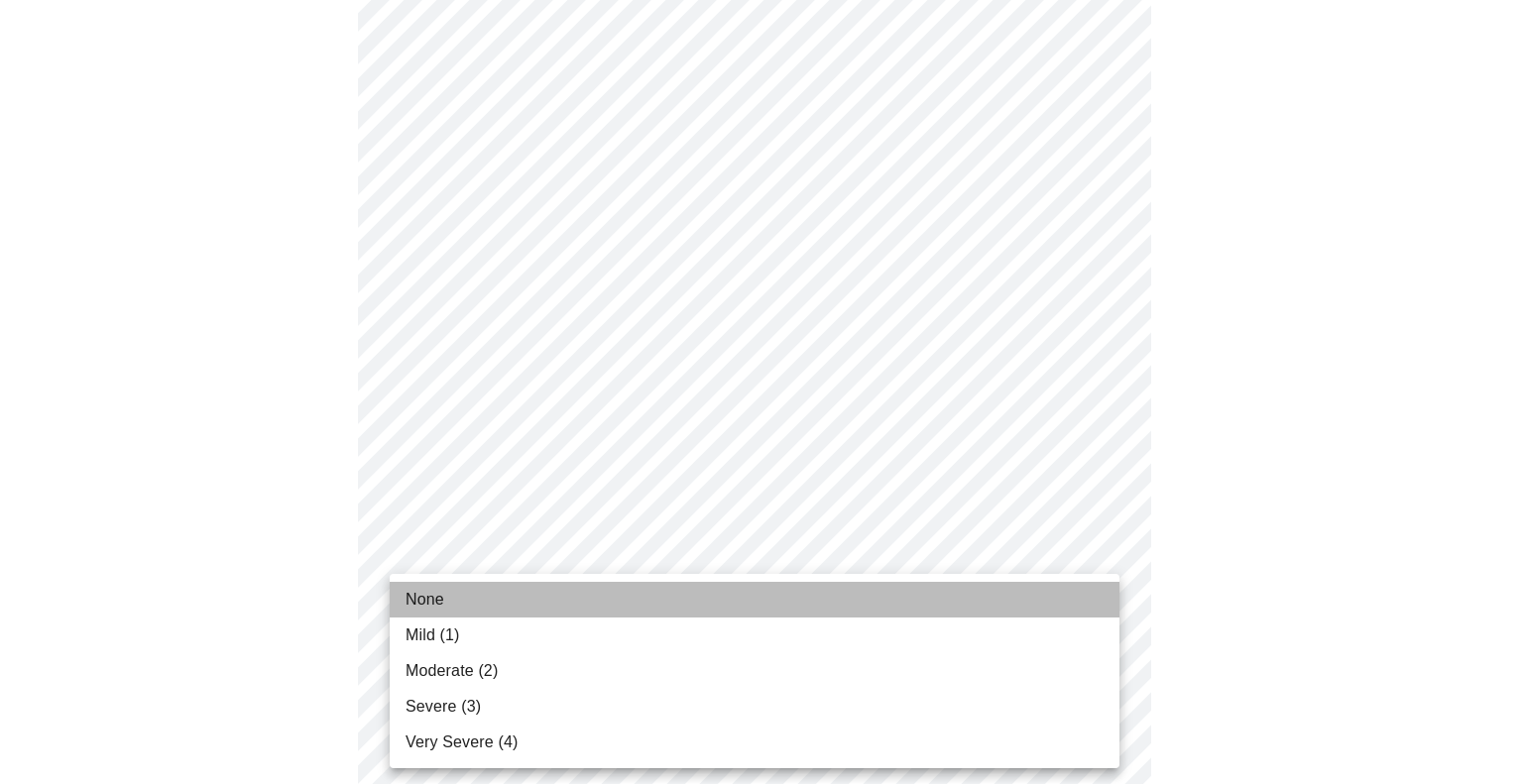 click on "None" at bounding box center [755, 600] 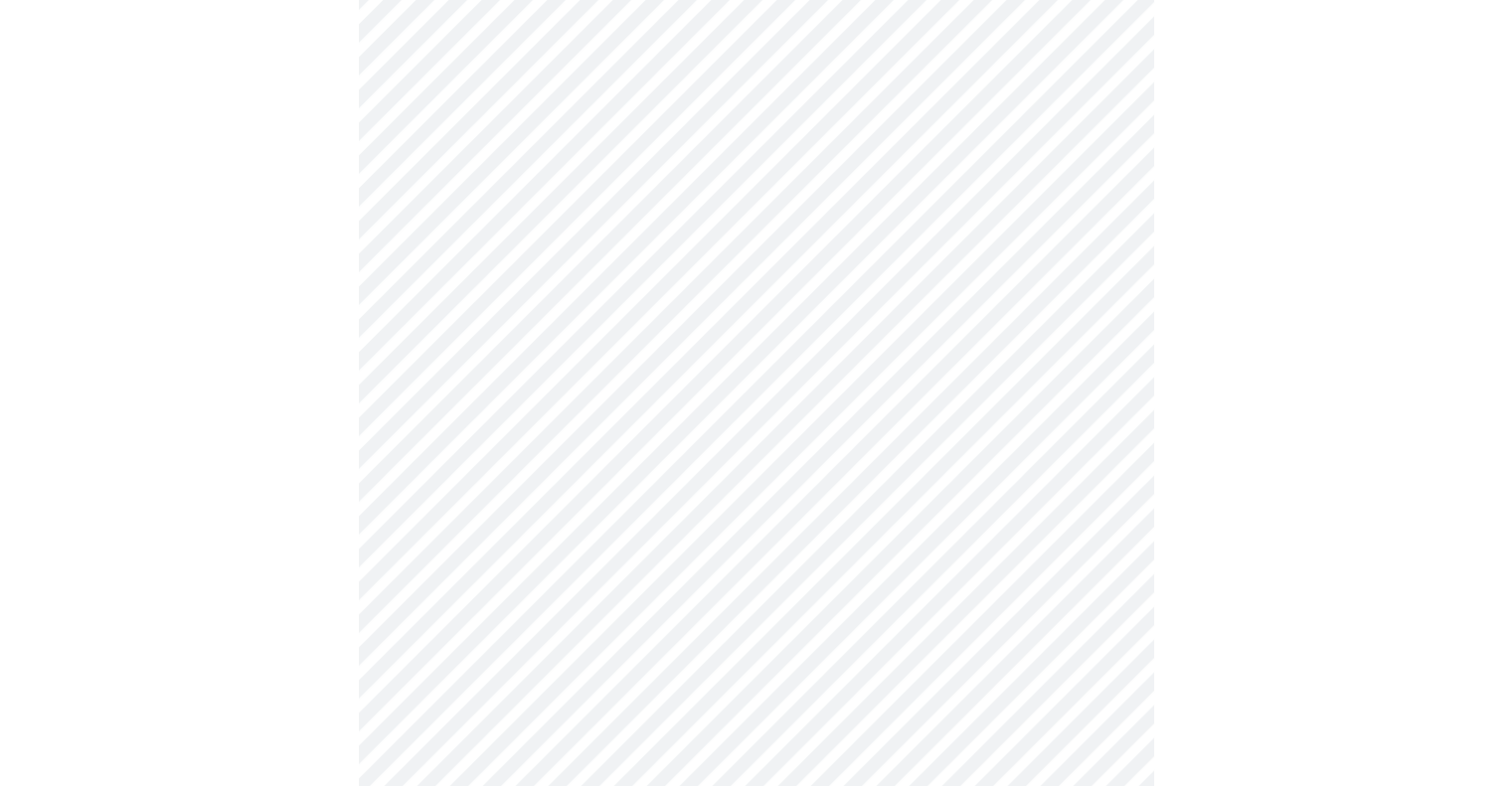 scroll, scrollTop: 1292, scrollLeft: 0, axis: vertical 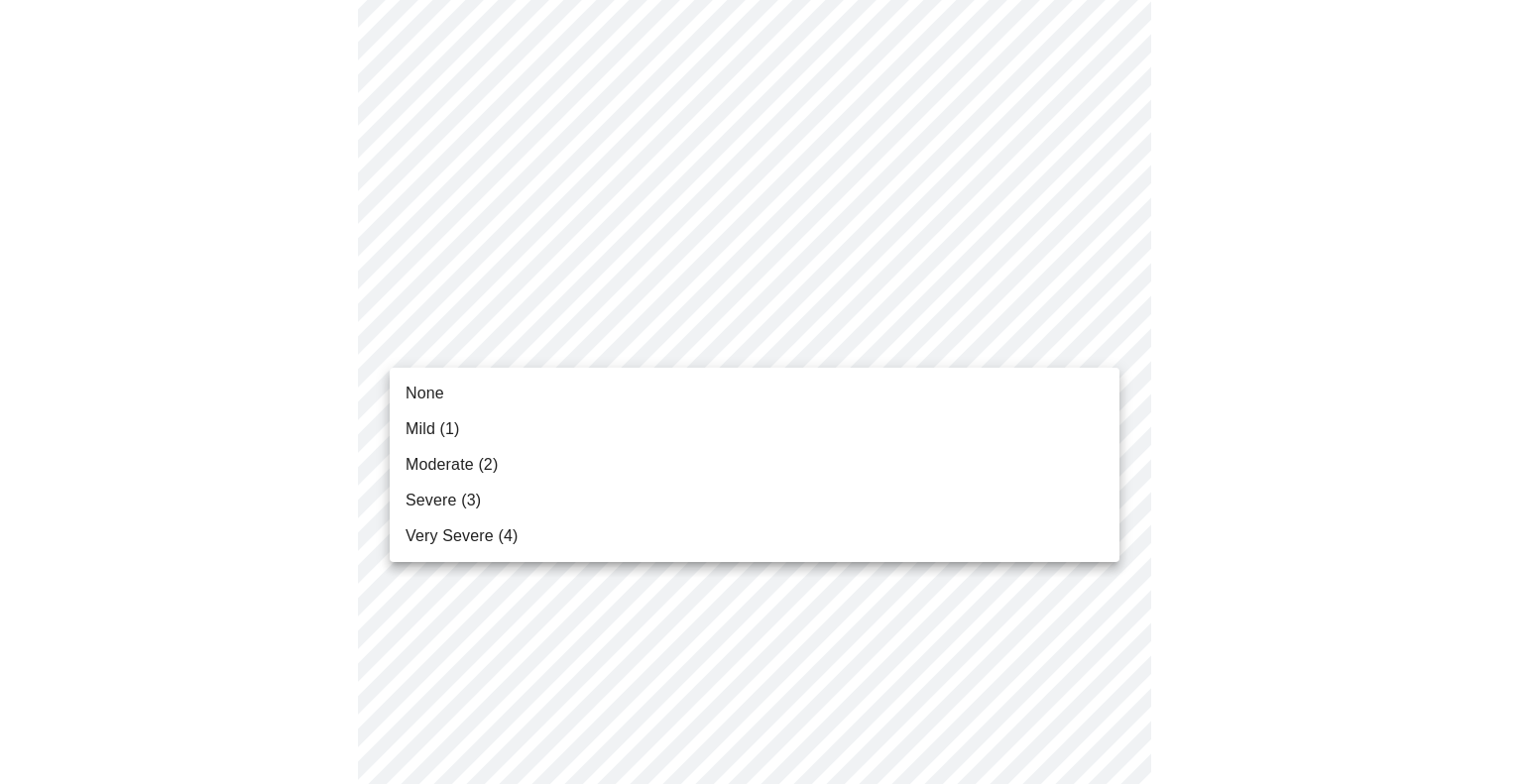 click on "Hi [PERSON]   Intake Questions for [DATE] @ [TIME]-[TIME]" at bounding box center [762, -74] 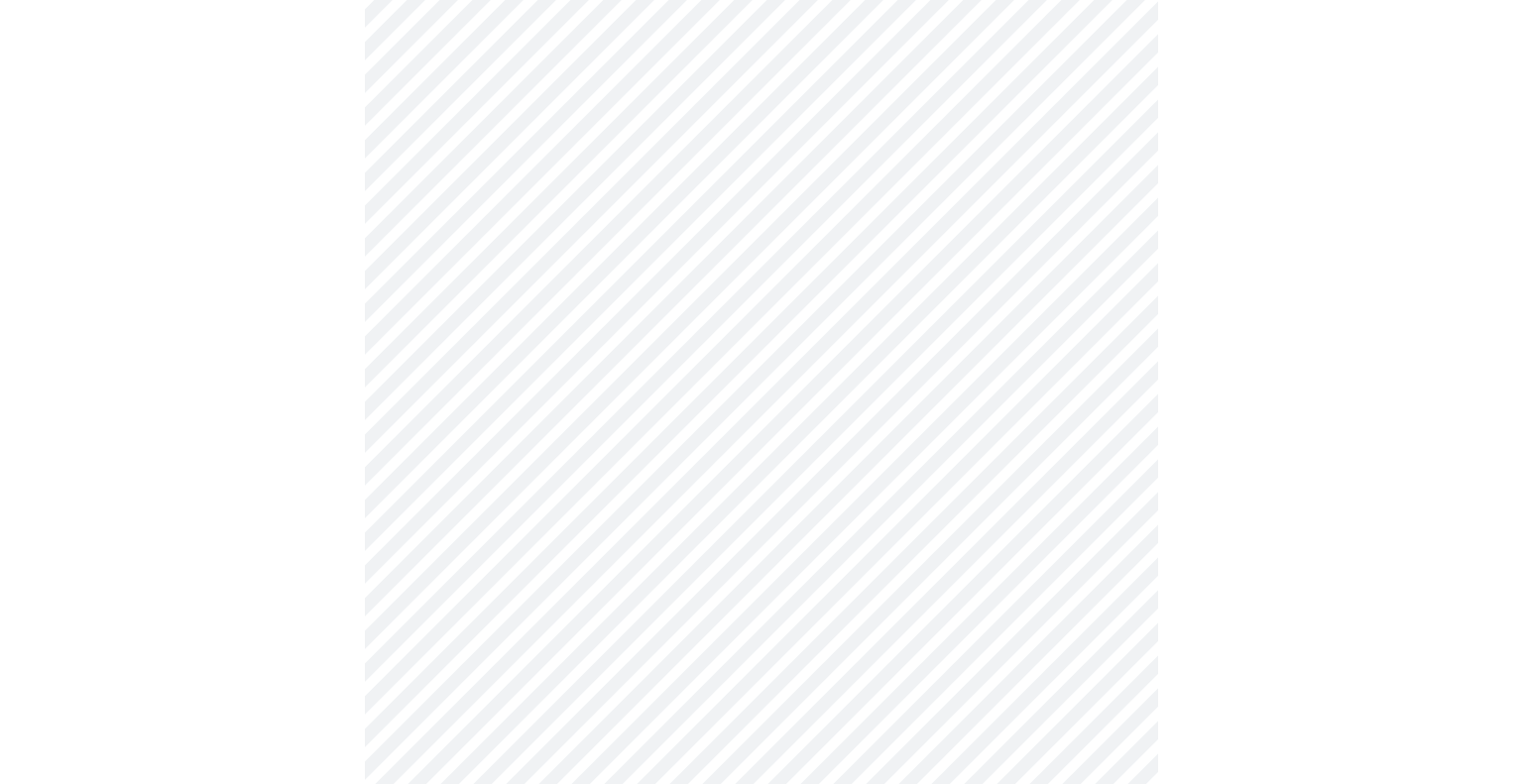 click on "Hi [PERSON]   Intake Questions for [DATE] @ [TIME]-[TIME]" at bounding box center [762, -88] 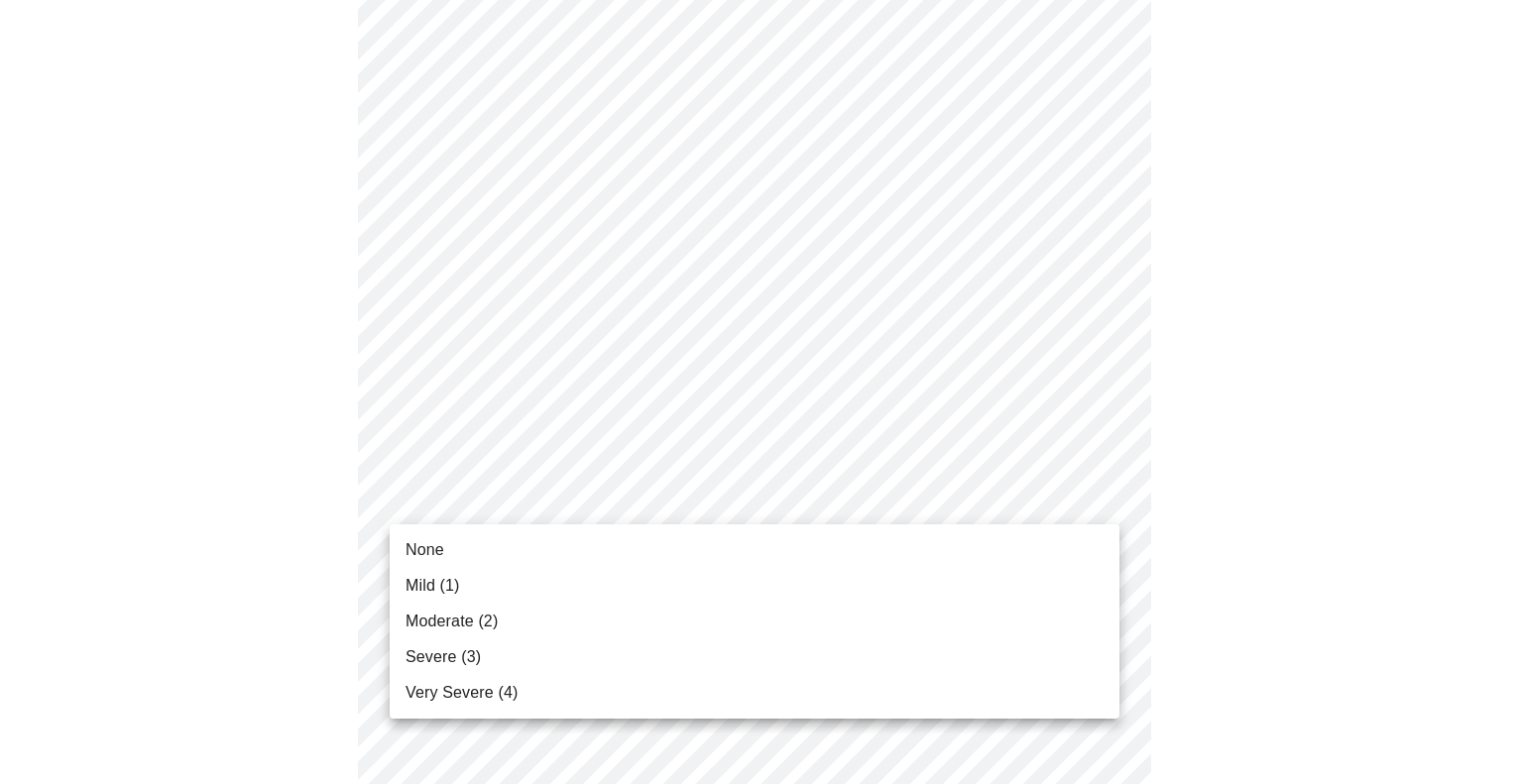 click on "None" at bounding box center (755, 550) 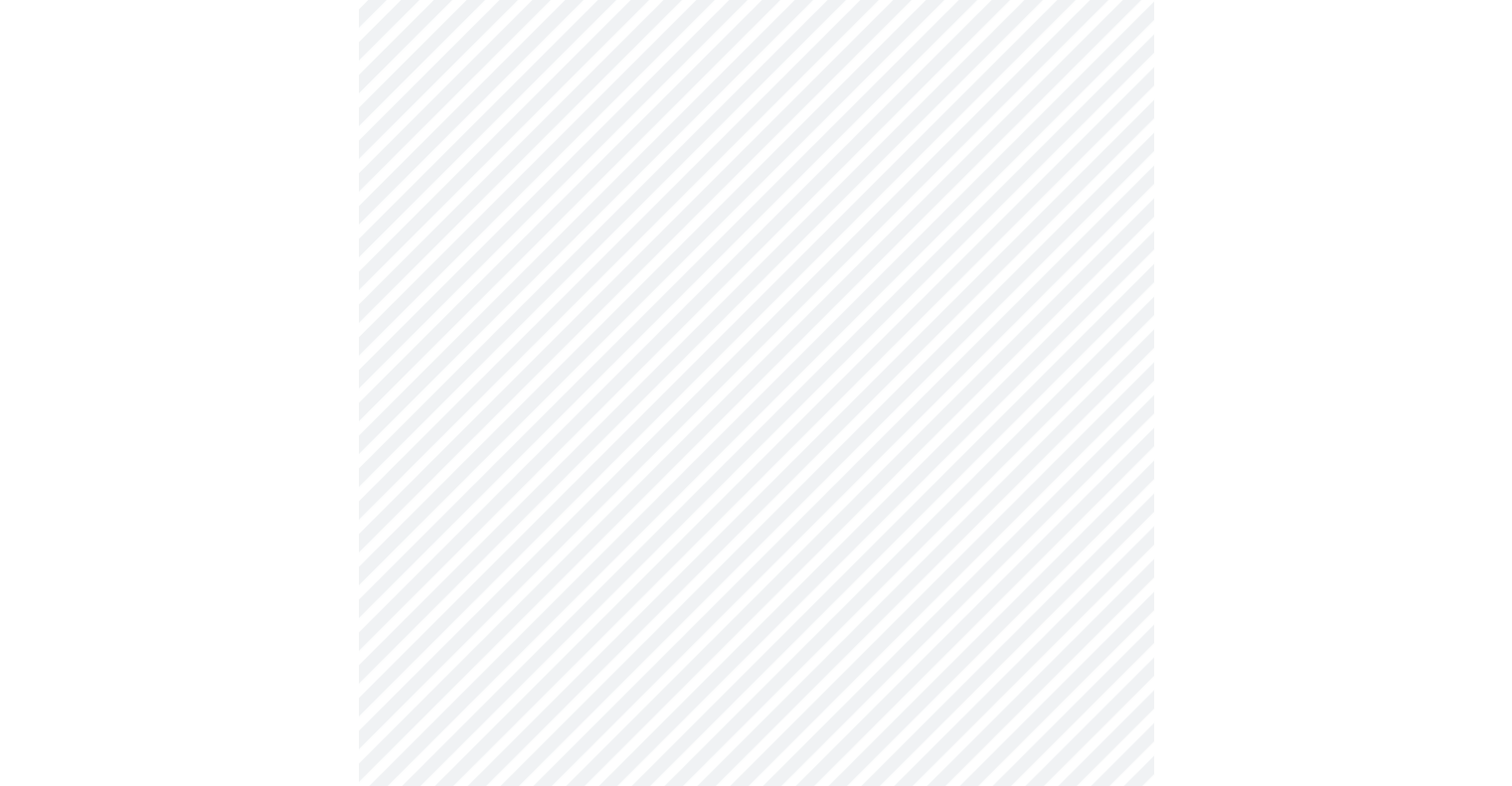 click at bounding box center [756, -33] 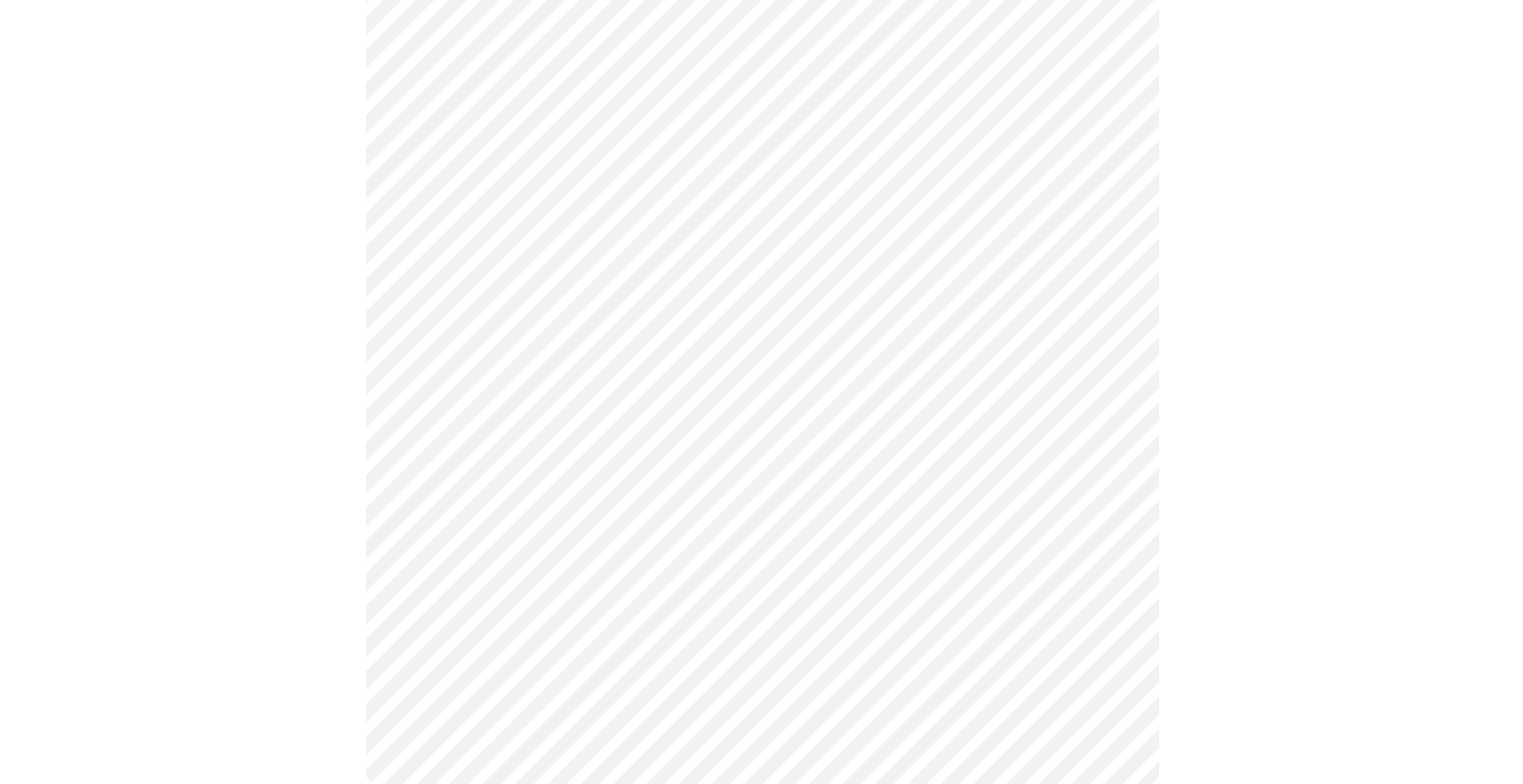 scroll, scrollTop: 1574, scrollLeft: 0, axis: vertical 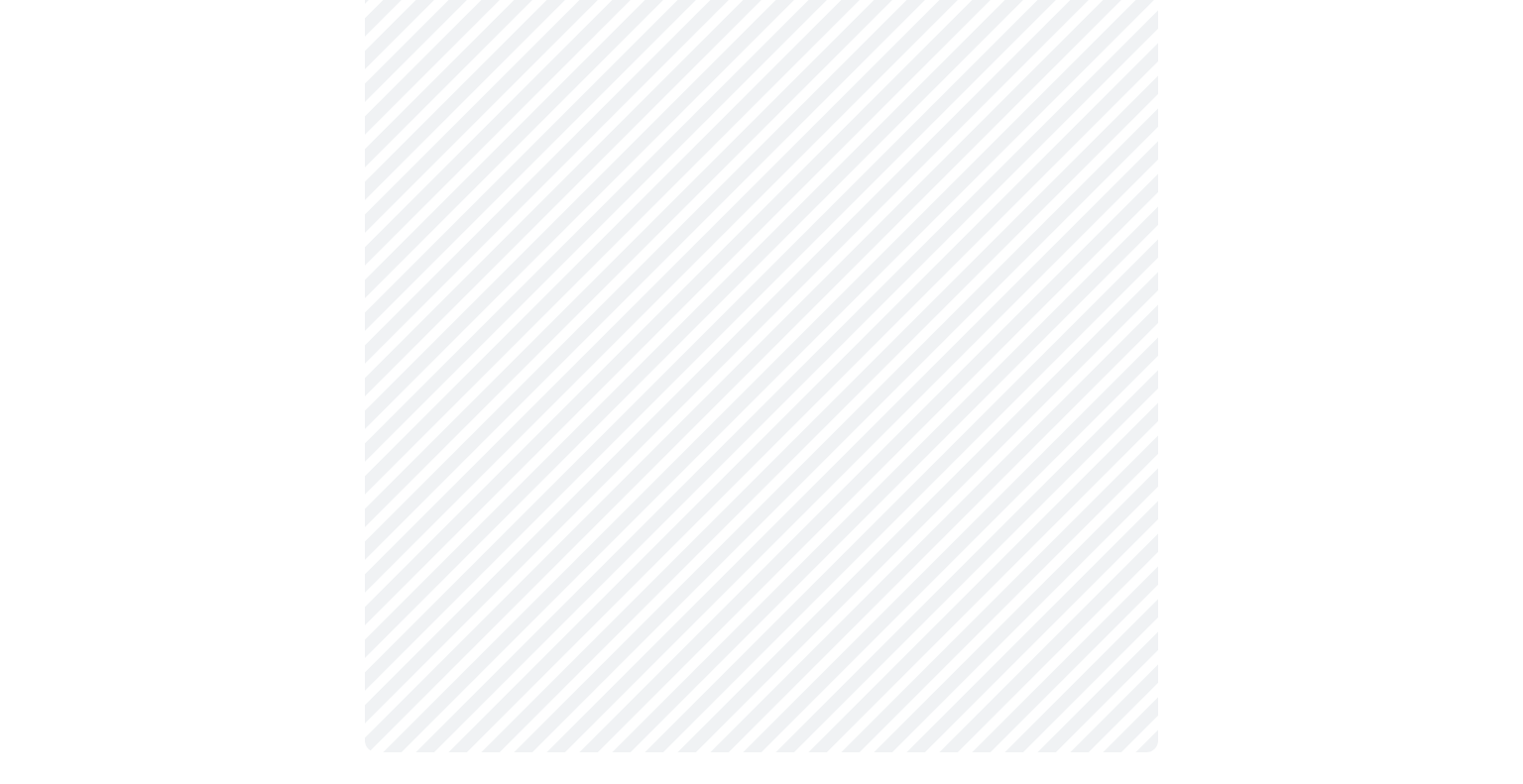 click on "Hi [PERSON]   Intake Questions for [DATE] @ [TIME]-[TIME]" at bounding box center [762, -388] 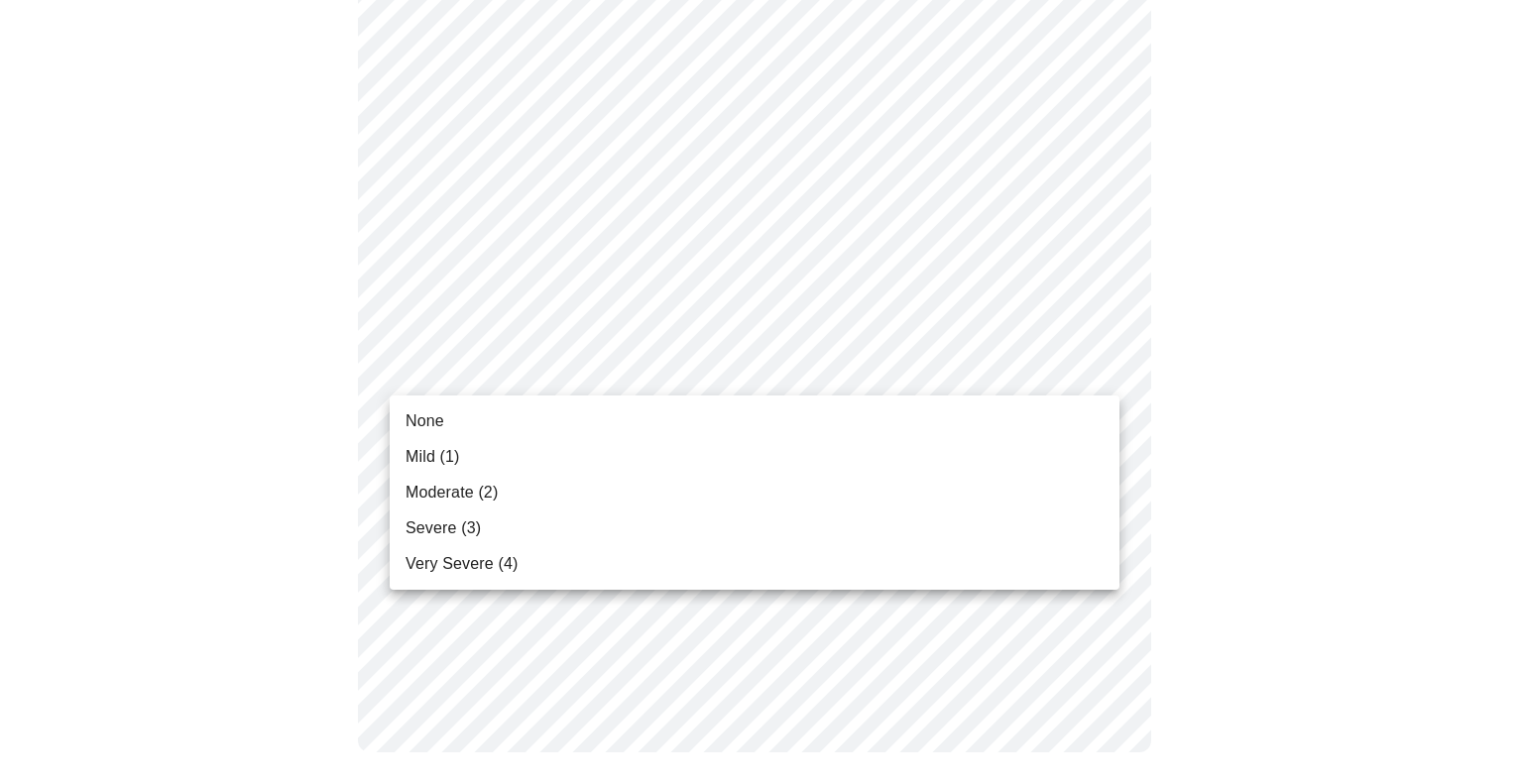 click on "Mild (1)" at bounding box center (755, 457) 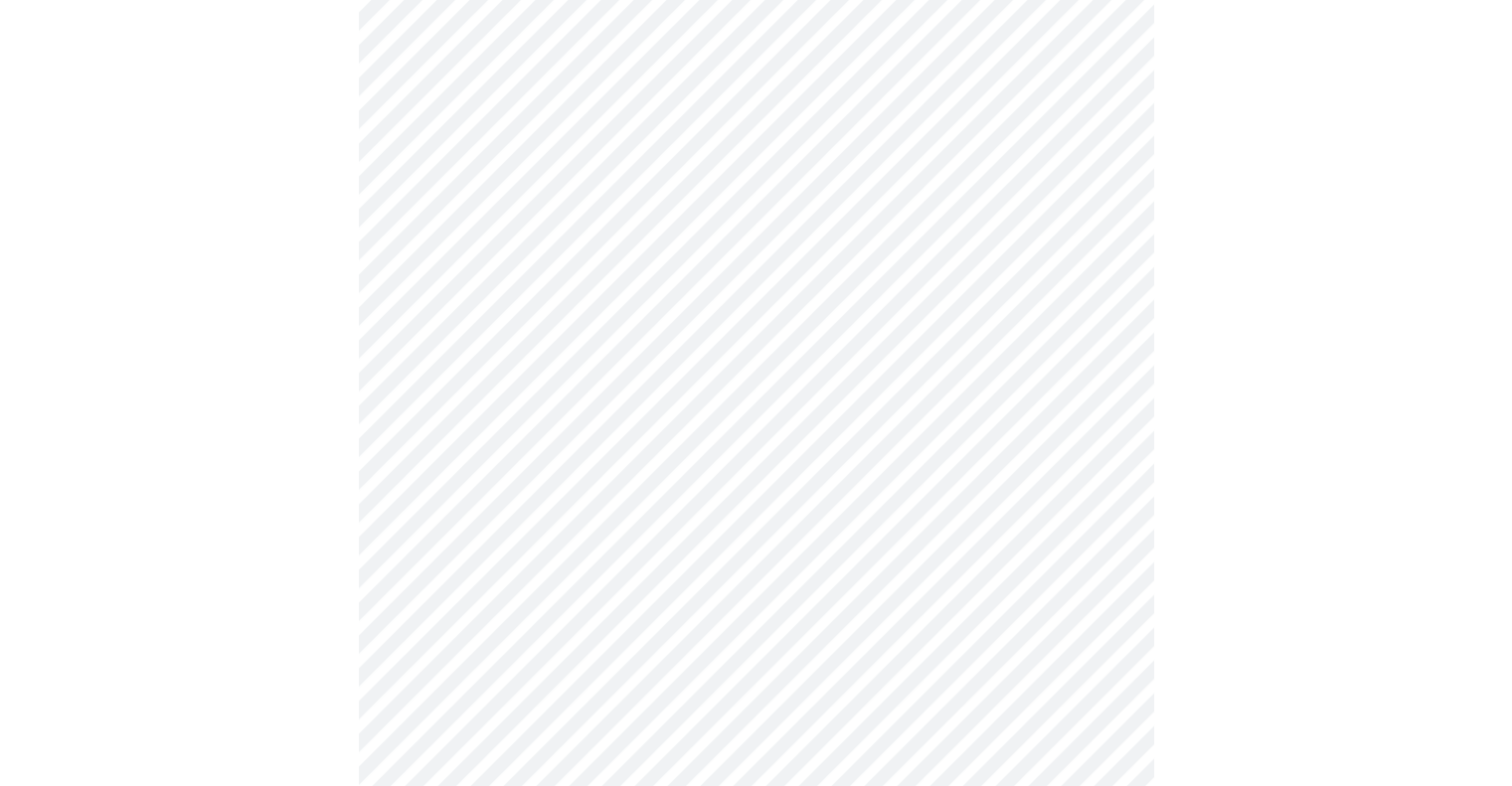 scroll, scrollTop: 894, scrollLeft: 0, axis: vertical 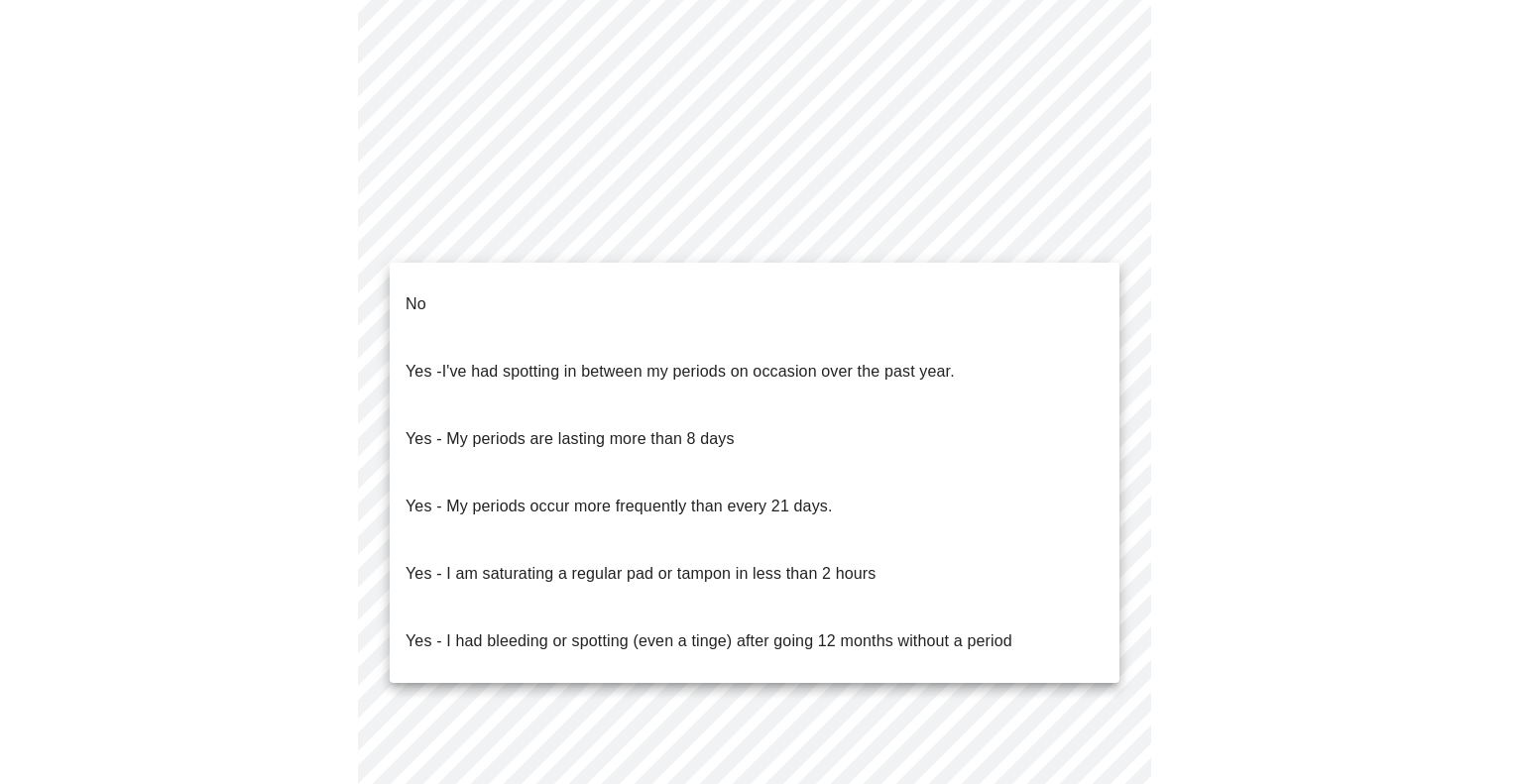 click on "Hi [PERSON]   Intake Questions for [DATE] @ [TIME]-[TIME]" at bounding box center (762, 53) 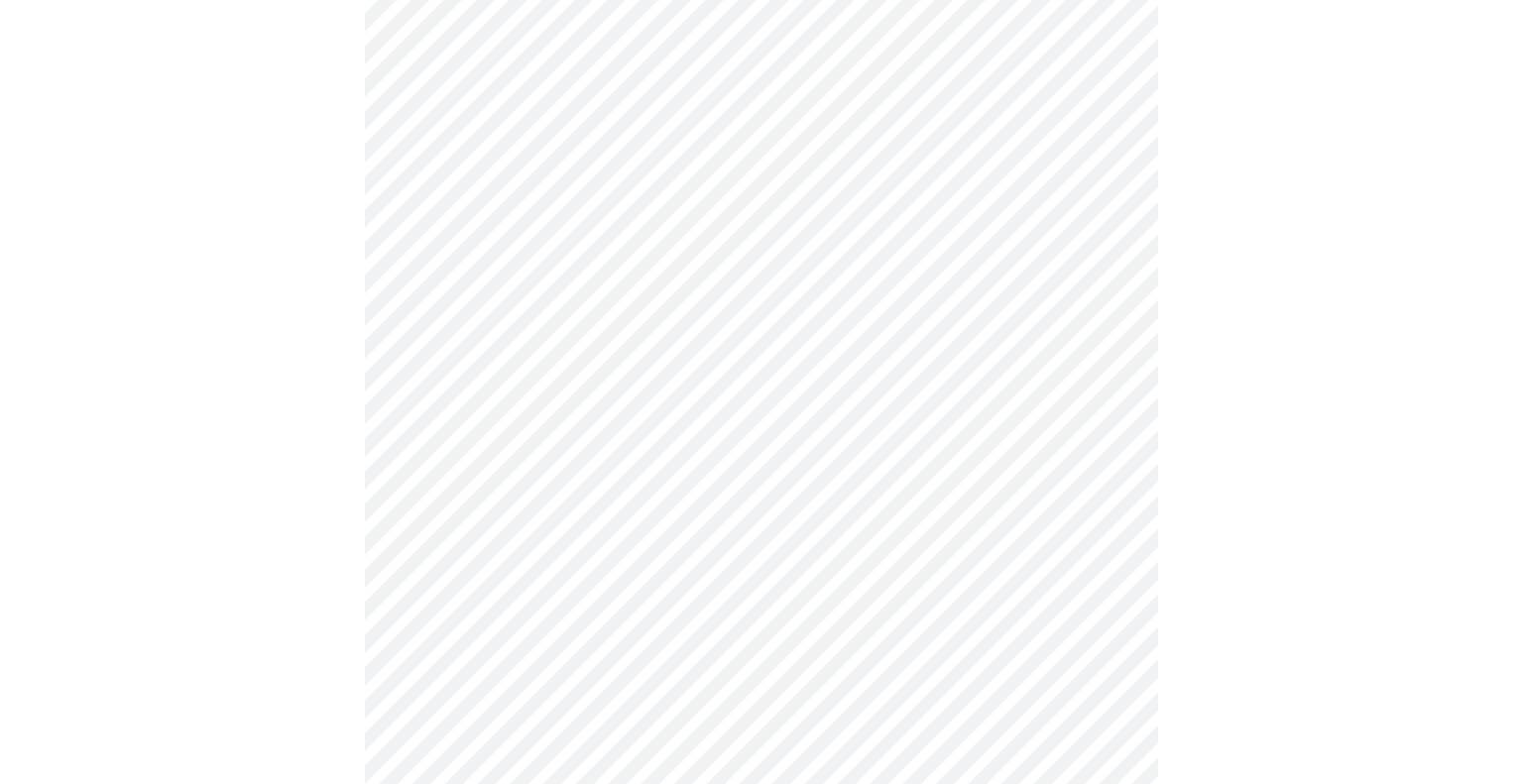 click on "Hi [PERSON]   Intake Questions for [DATE] @ [TIME]-[TIME]" at bounding box center (762, 47) 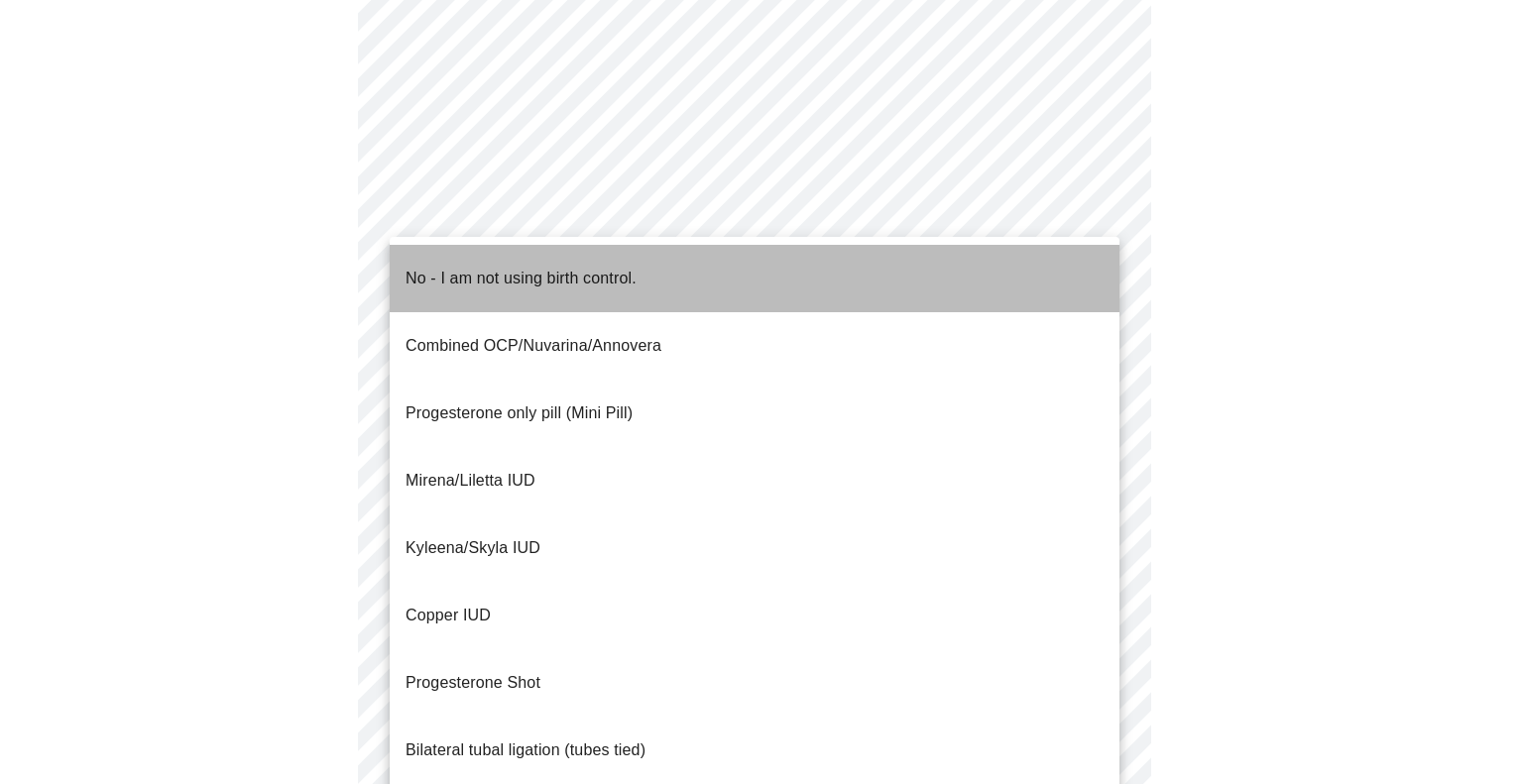 click on "No - I am not using birth control." at bounding box center (521, 279) 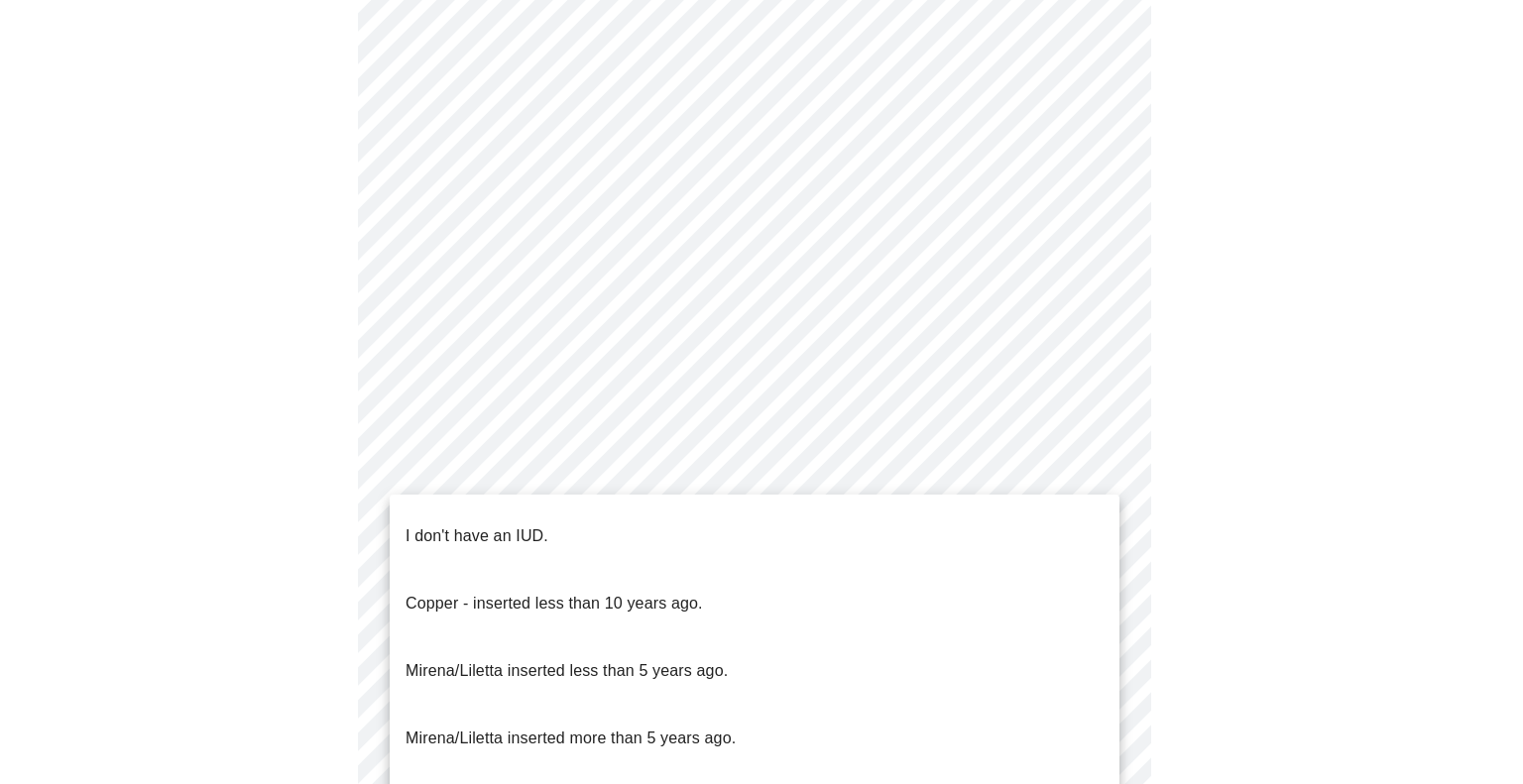 click on "Hi [PERSON]   Intake Questions for [DATE] @ [TIME]-[TIME]" at bounding box center (762, 41) 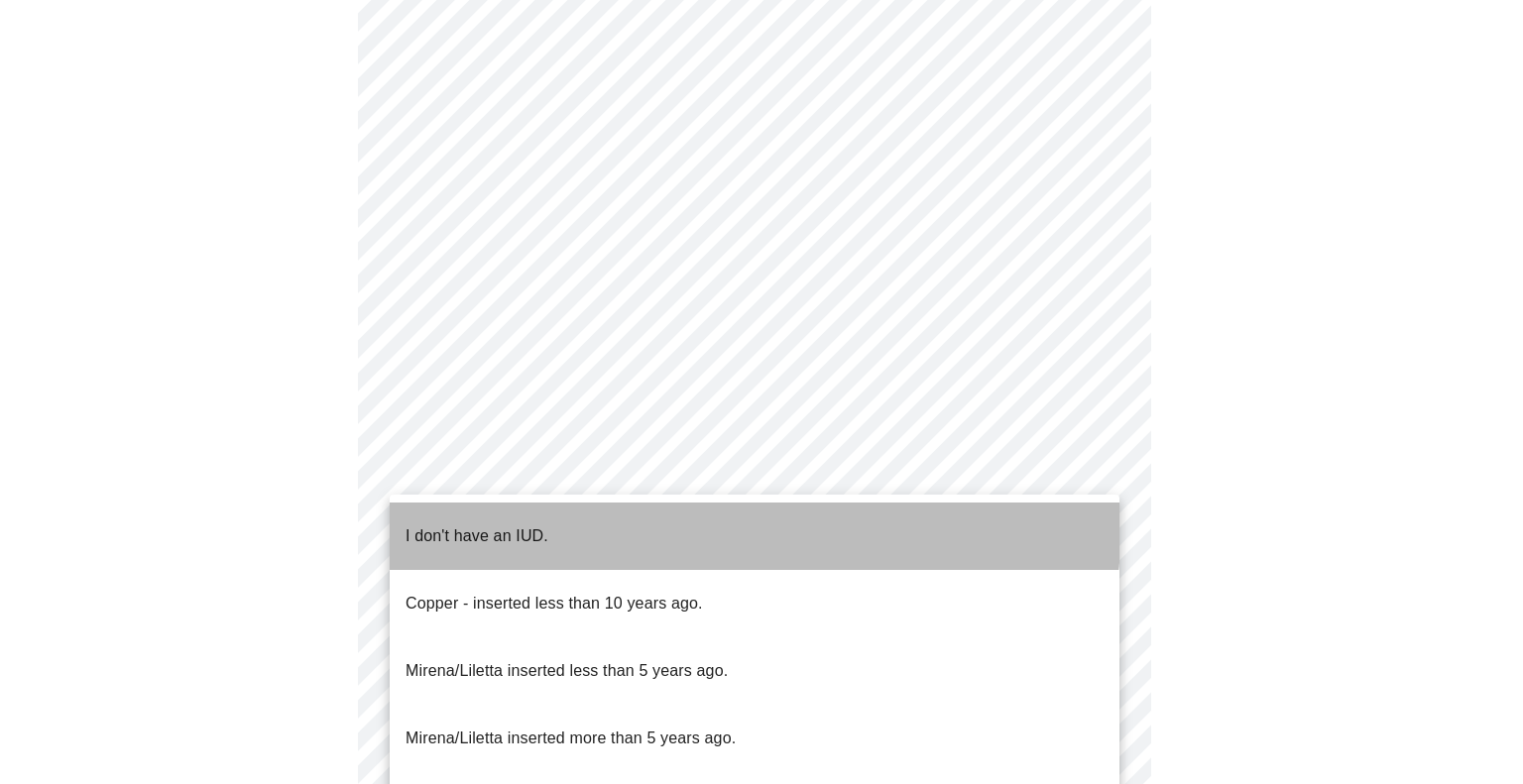 click on "I don't have an IUD." at bounding box center (477, 536) 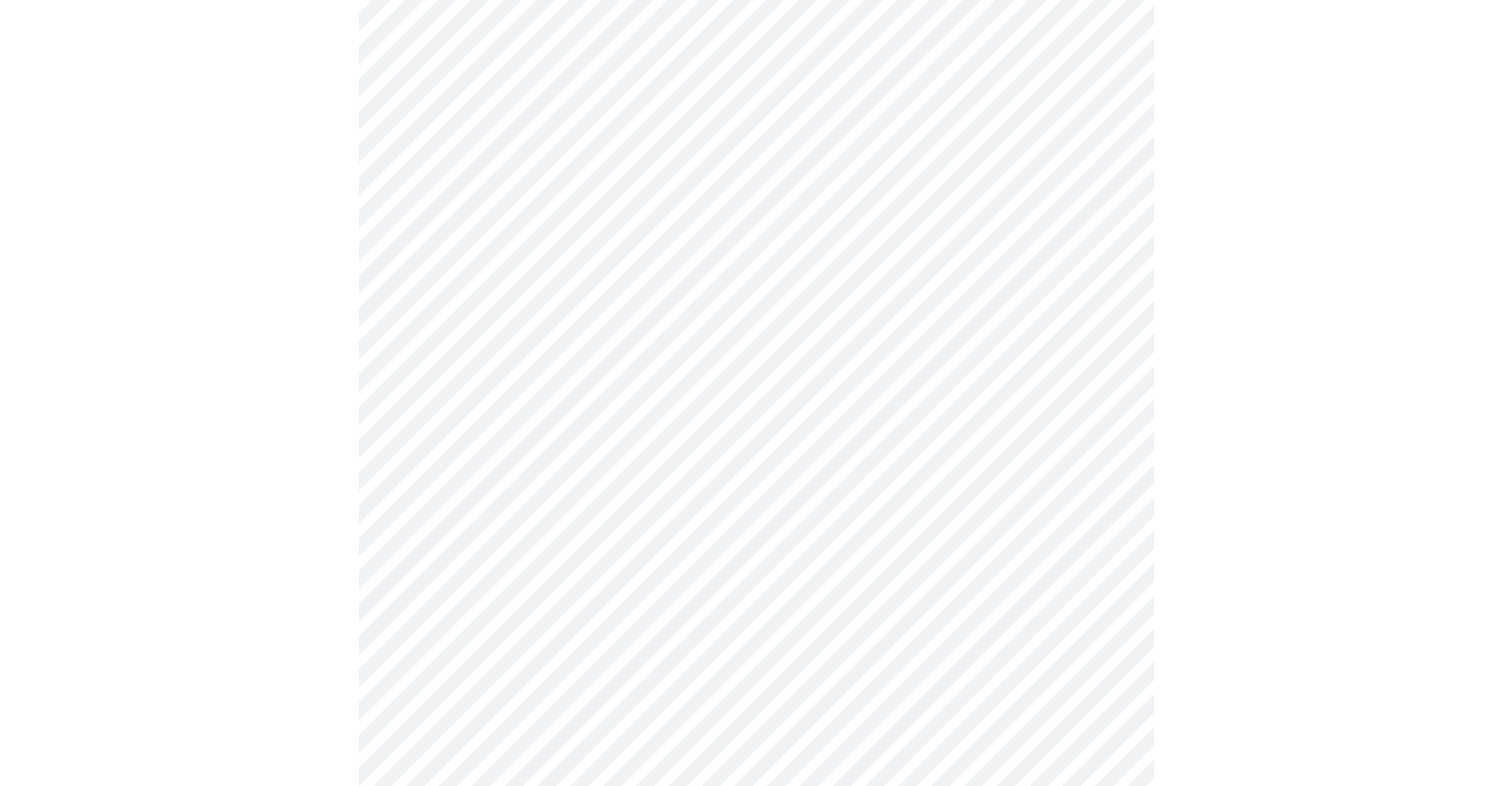 click at bounding box center [756, 104] 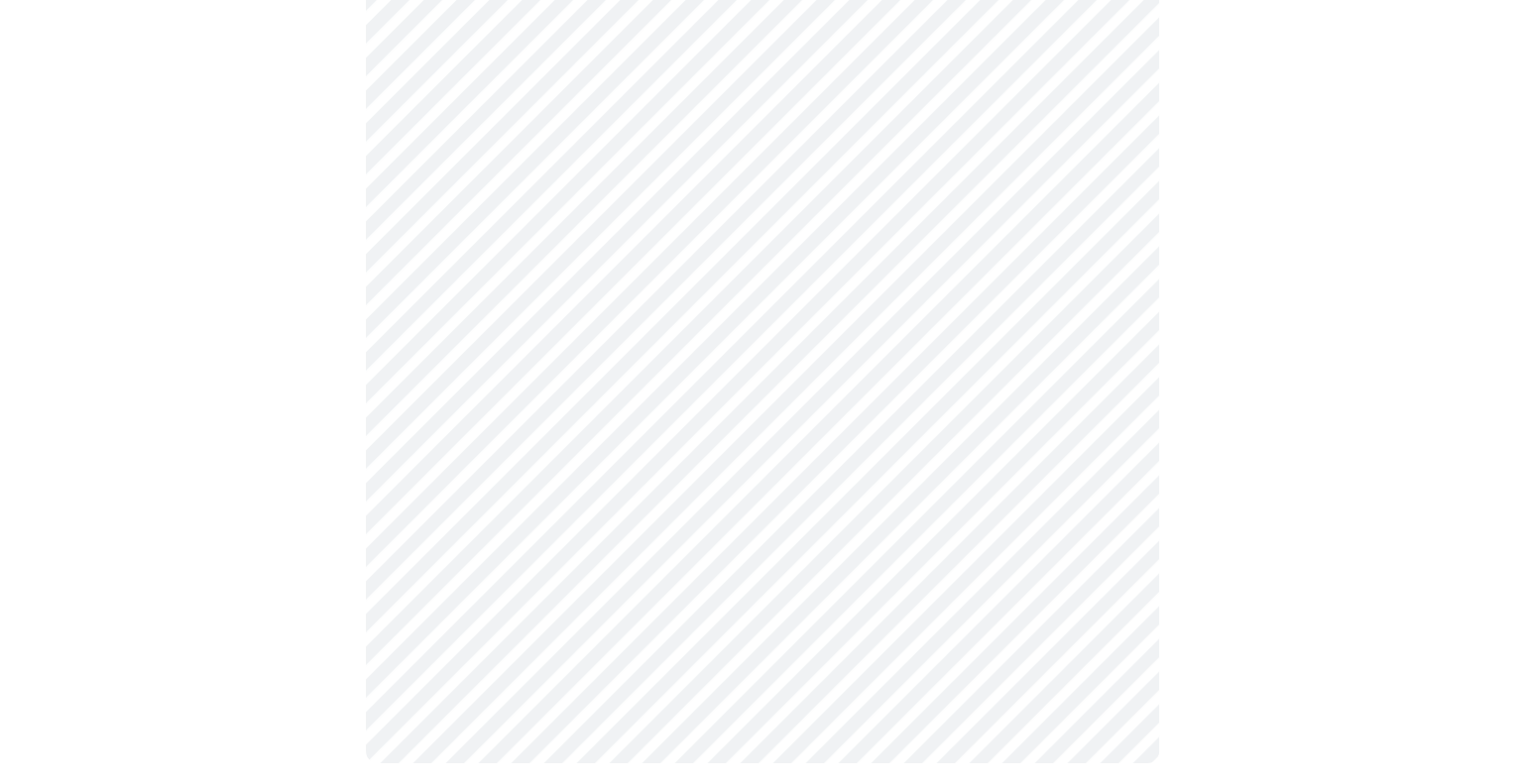 scroll, scrollTop: 1055, scrollLeft: 0, axis: vertical 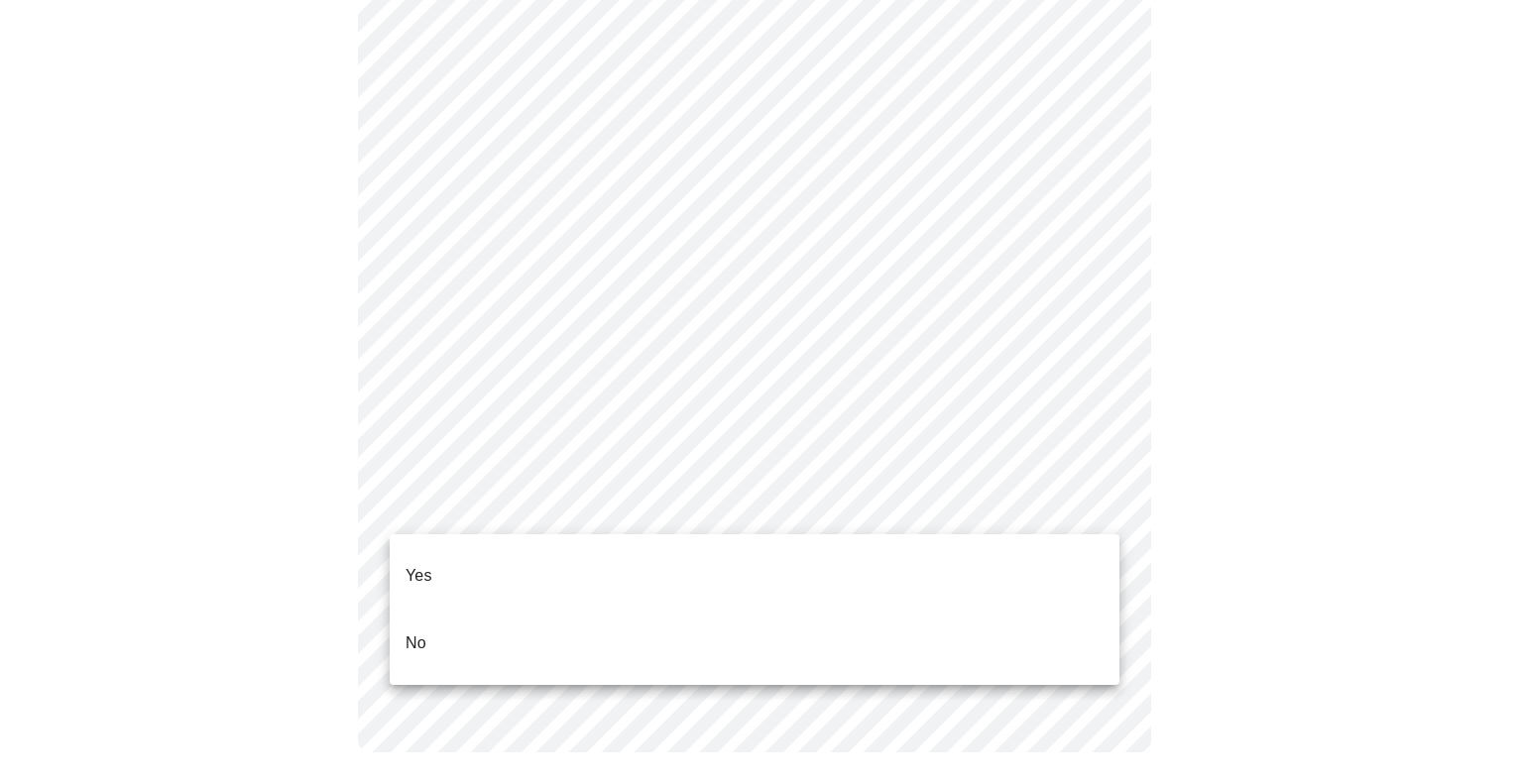 click on "Hi [PERSON]   Intake Questions for [DATE] @ [TIME]-[TIME]" at bounding box center (762, -128) 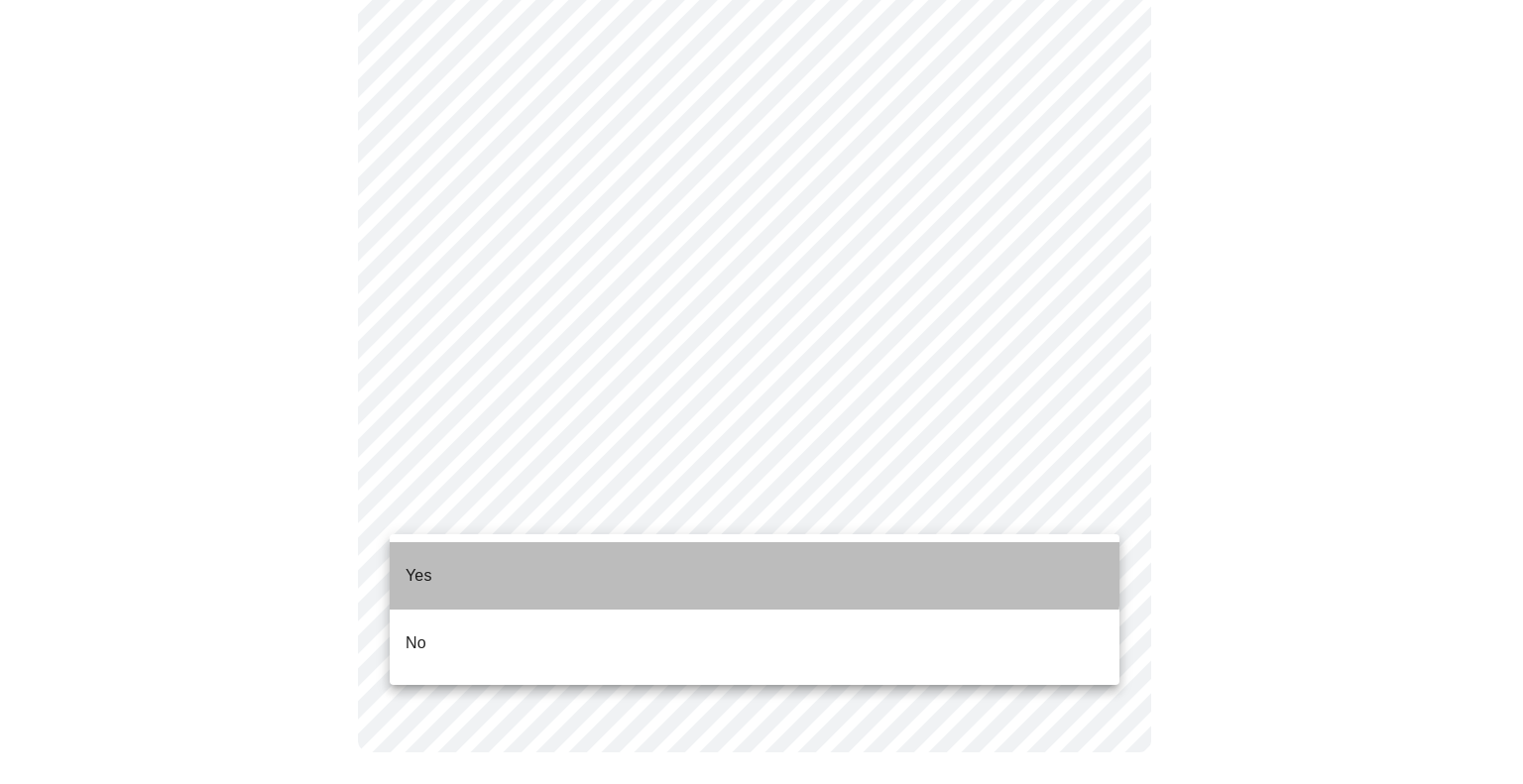 click on "Yes" at bounding box center (755, 576) 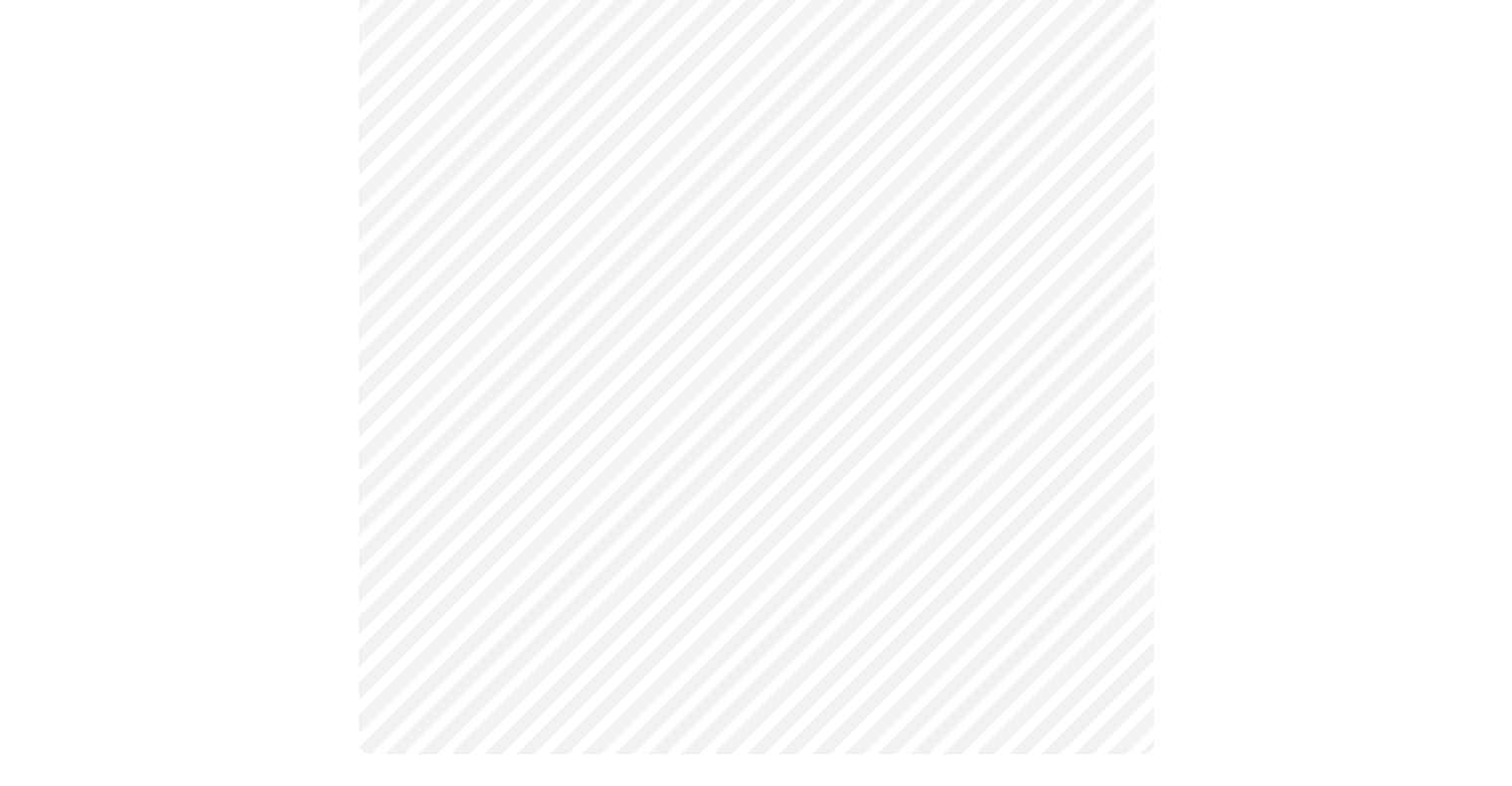 scroll, scrollTop: 0, scrollLeft: 0, axis: both 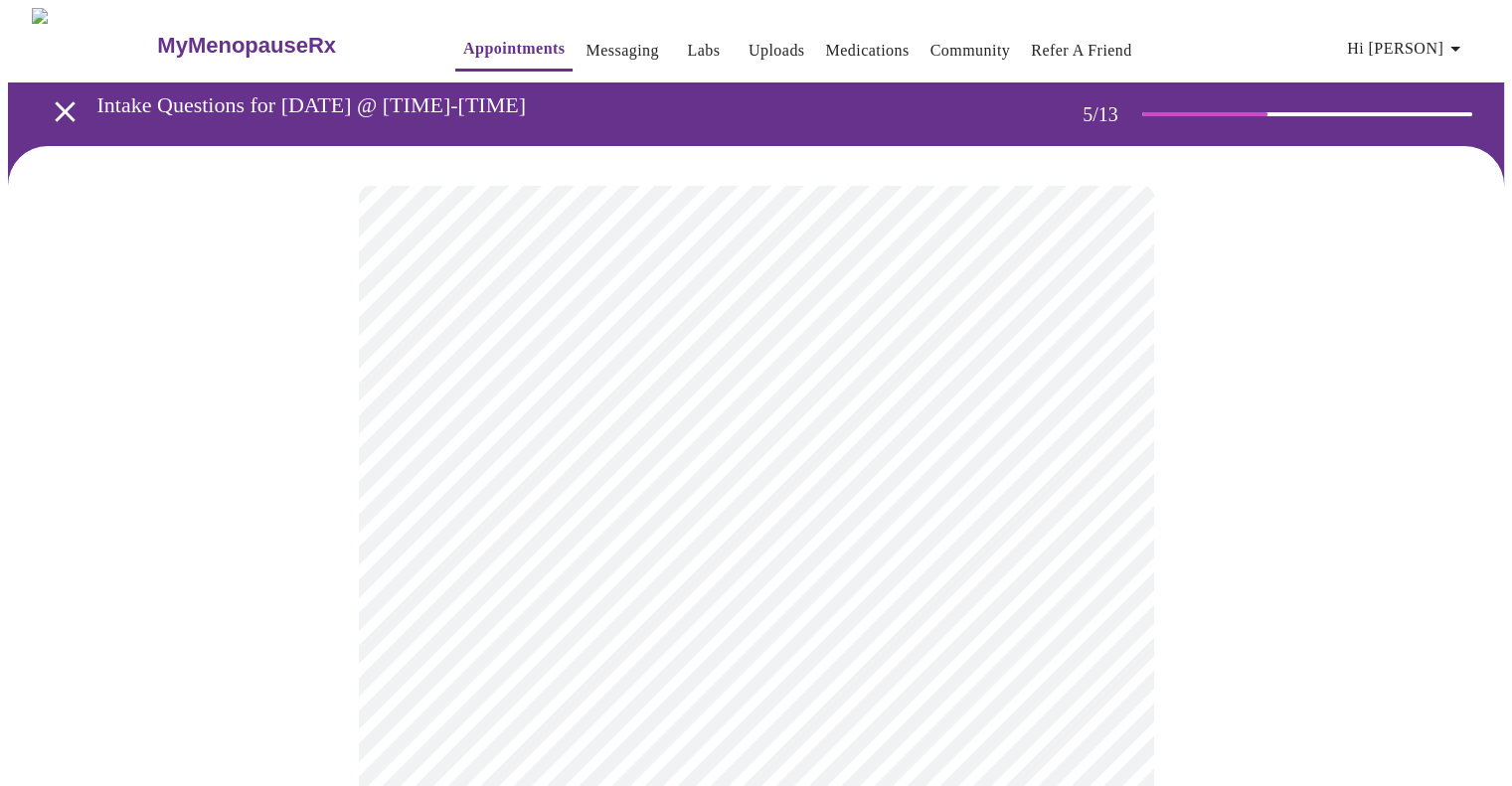 click at bounding box center [756, 718] 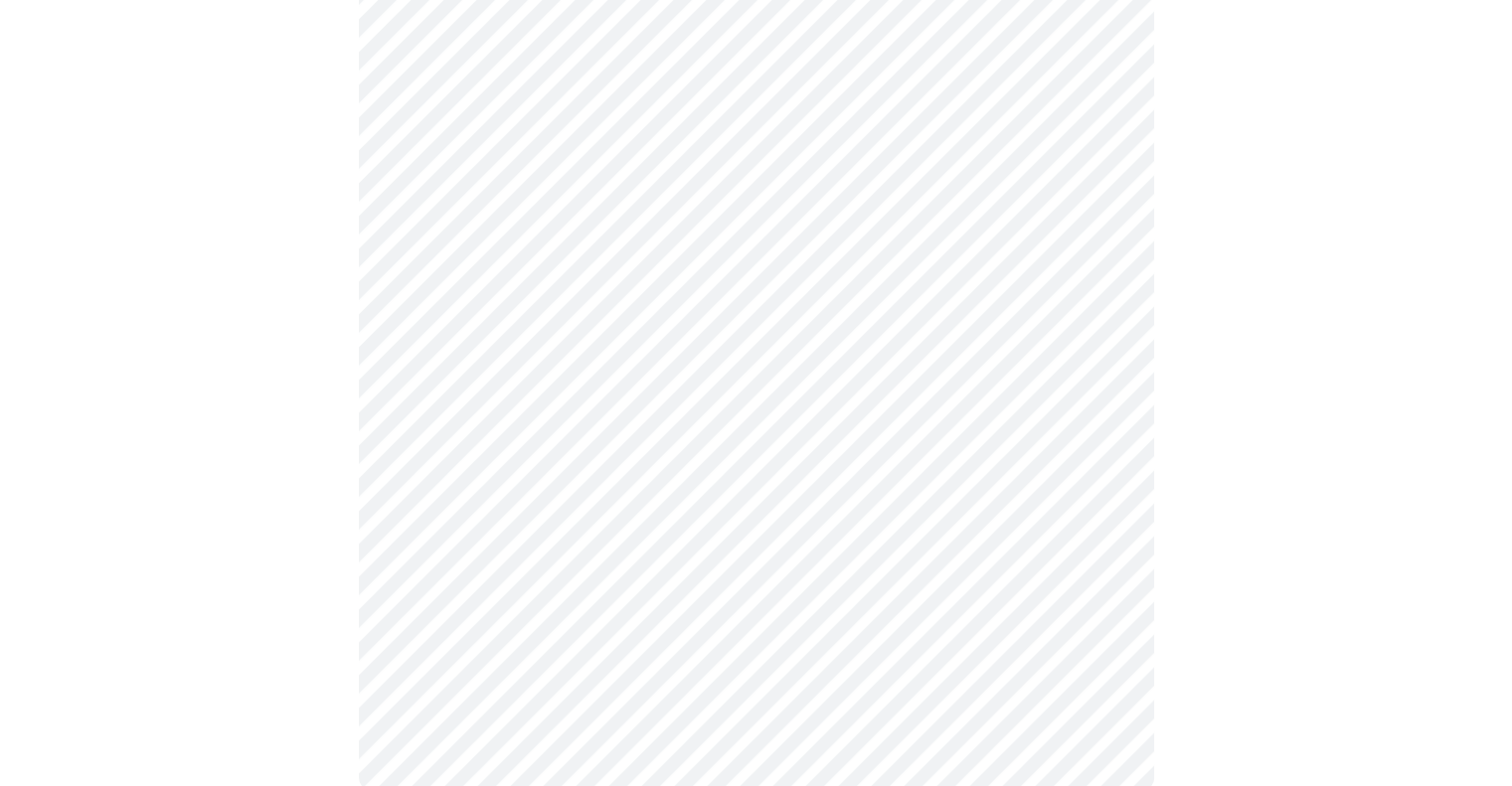 scroll, scrollTop: 497, scrollLeft: 0, axis: vertical 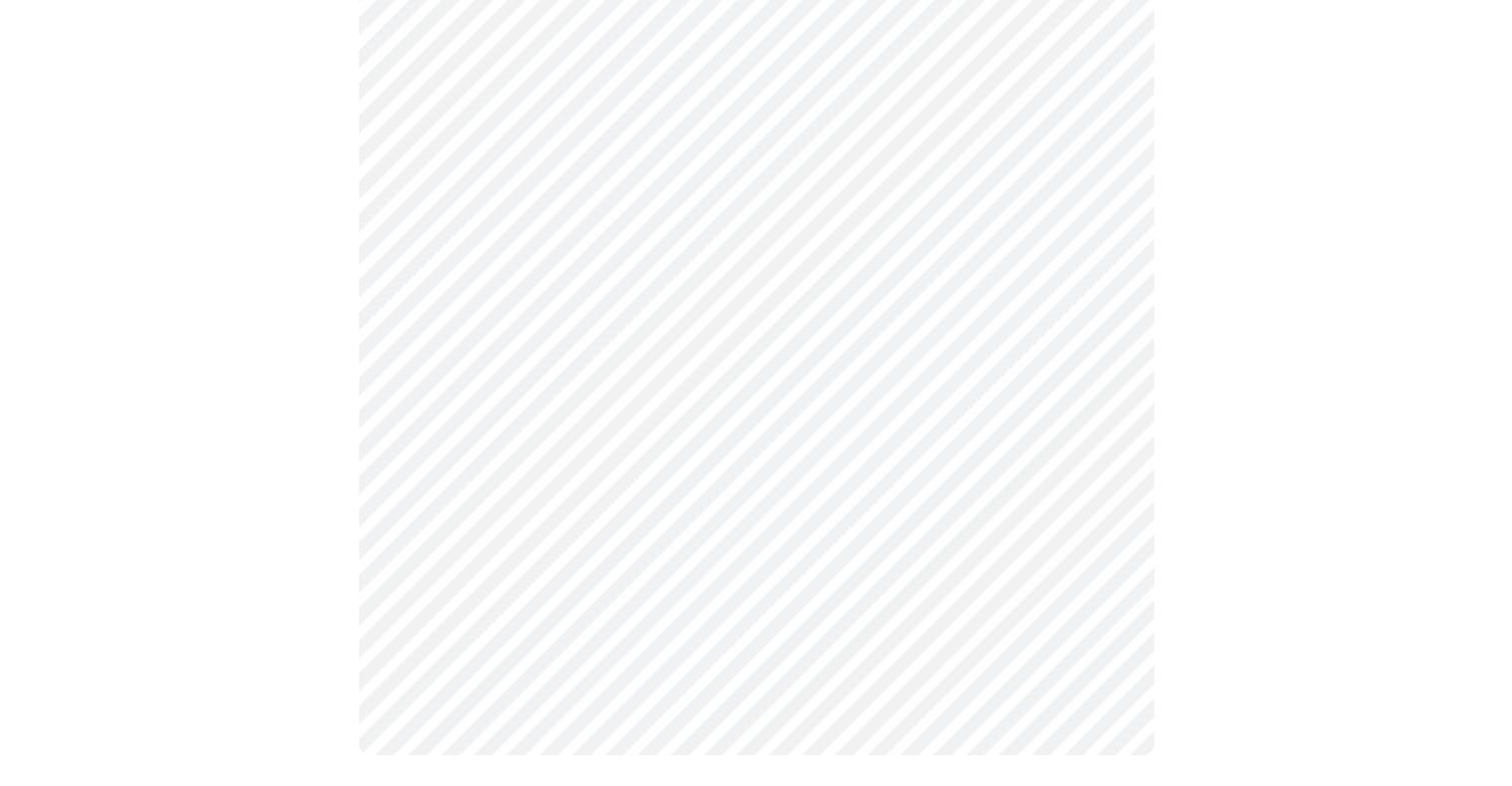 click at bounding box center [756, 222] 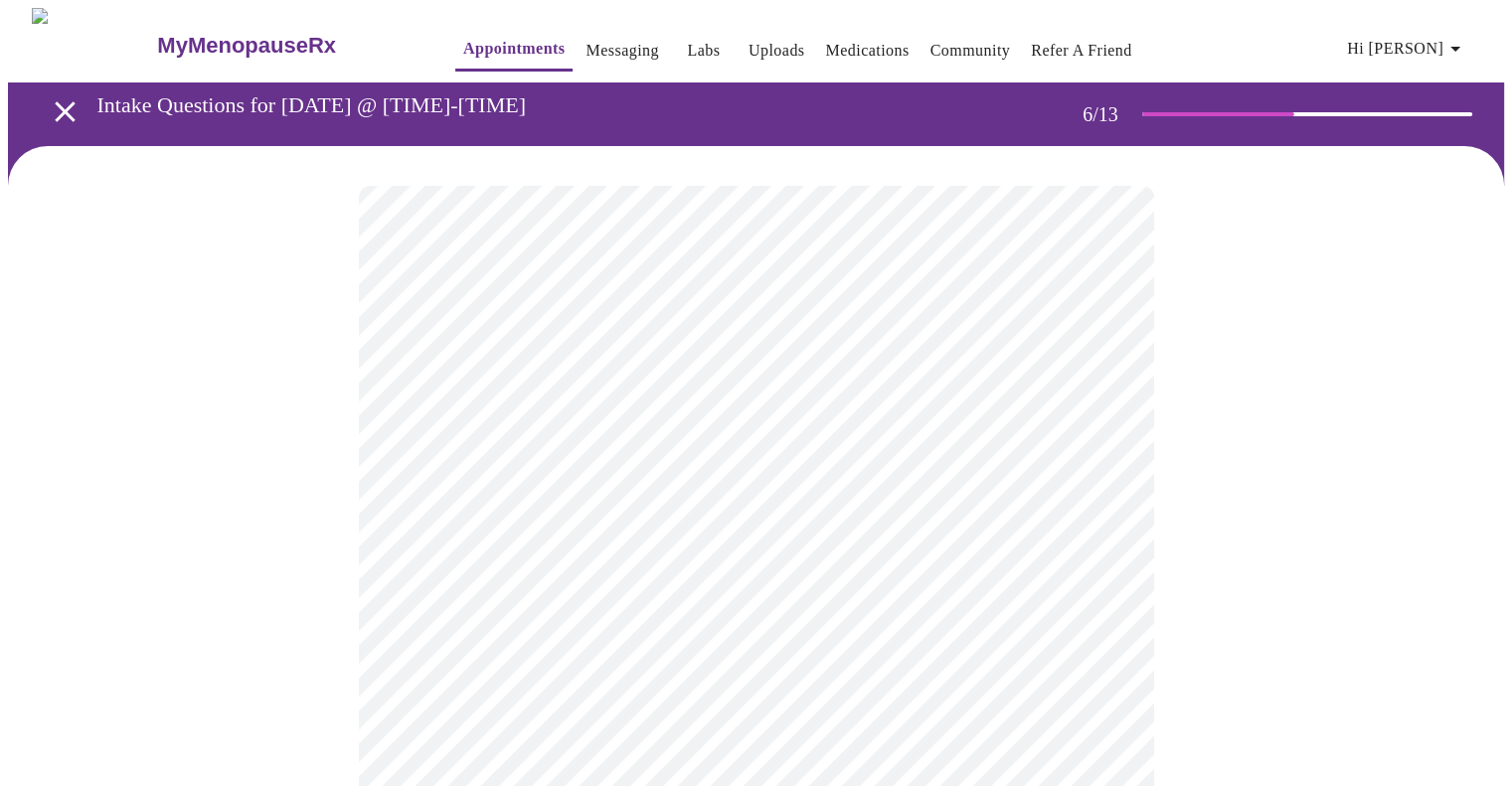 click at bounding box center (756, 622) 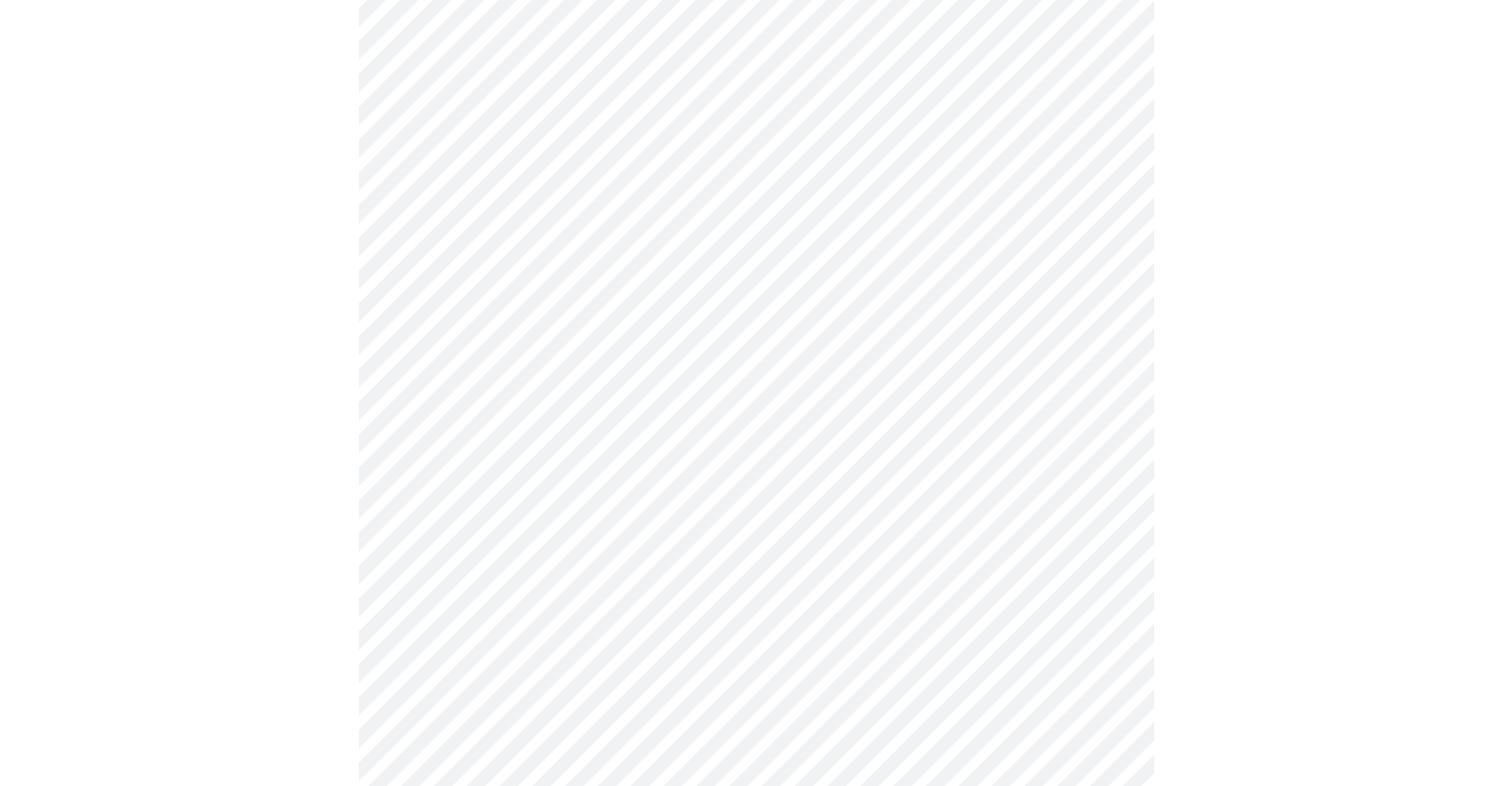 scroll, scrollTop: 5167, scrollLeft: 0, axis: vertical 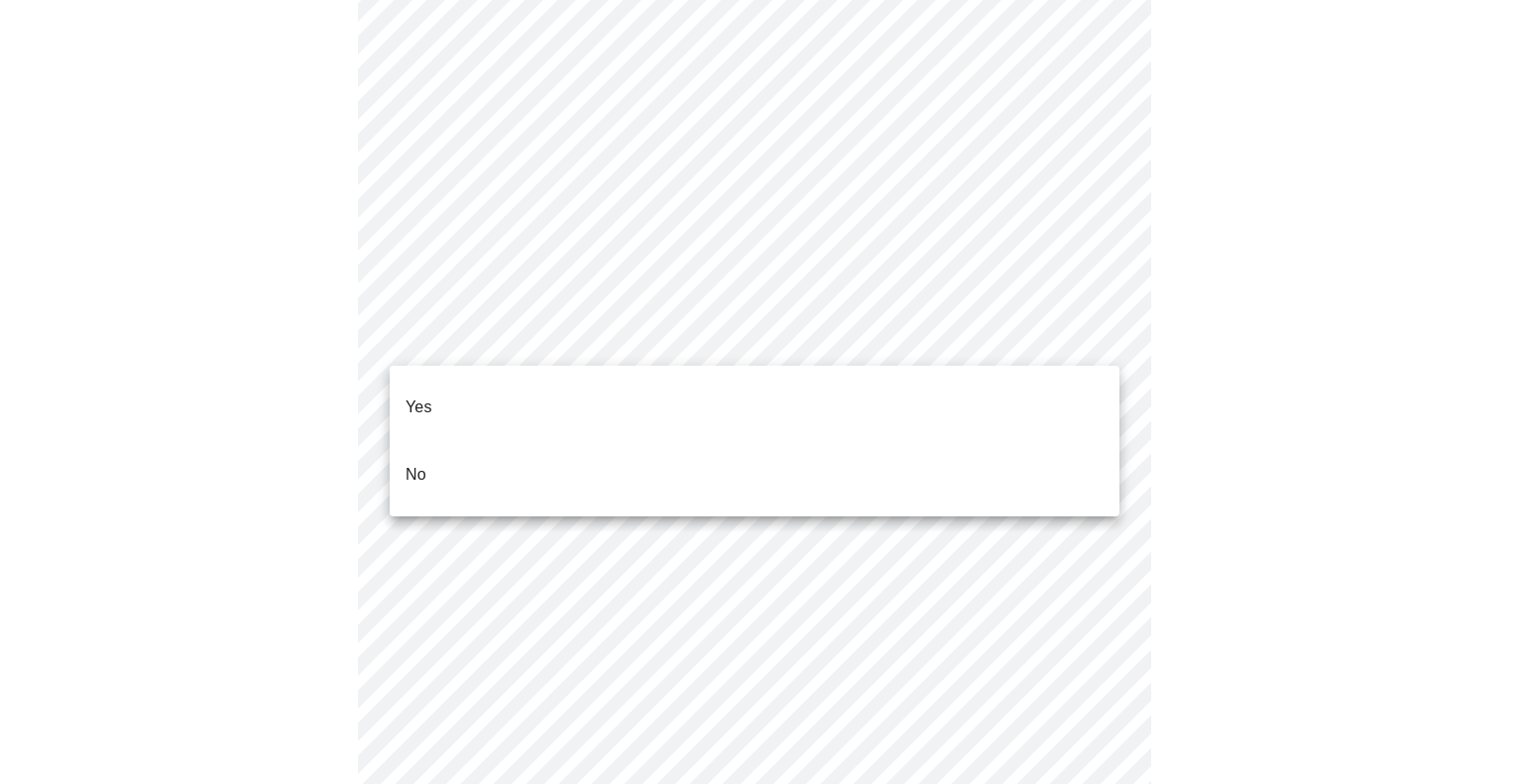 click on "Hi [PERSON]   Intake Questions for [DATE] @ [TIME]-[TIME]" at bounding box center (762, -1996) 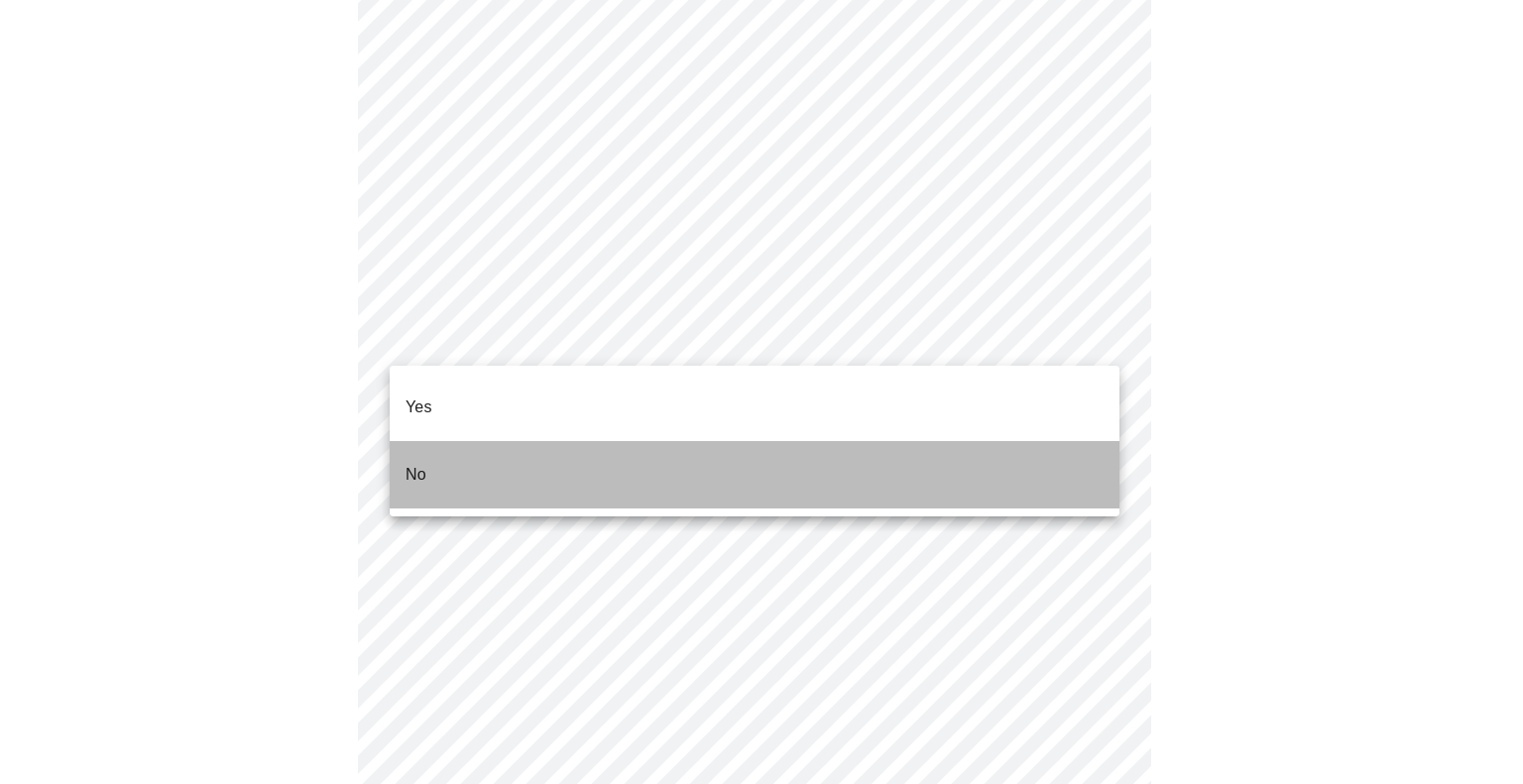 click on "No" at bounding box center (755, 475) 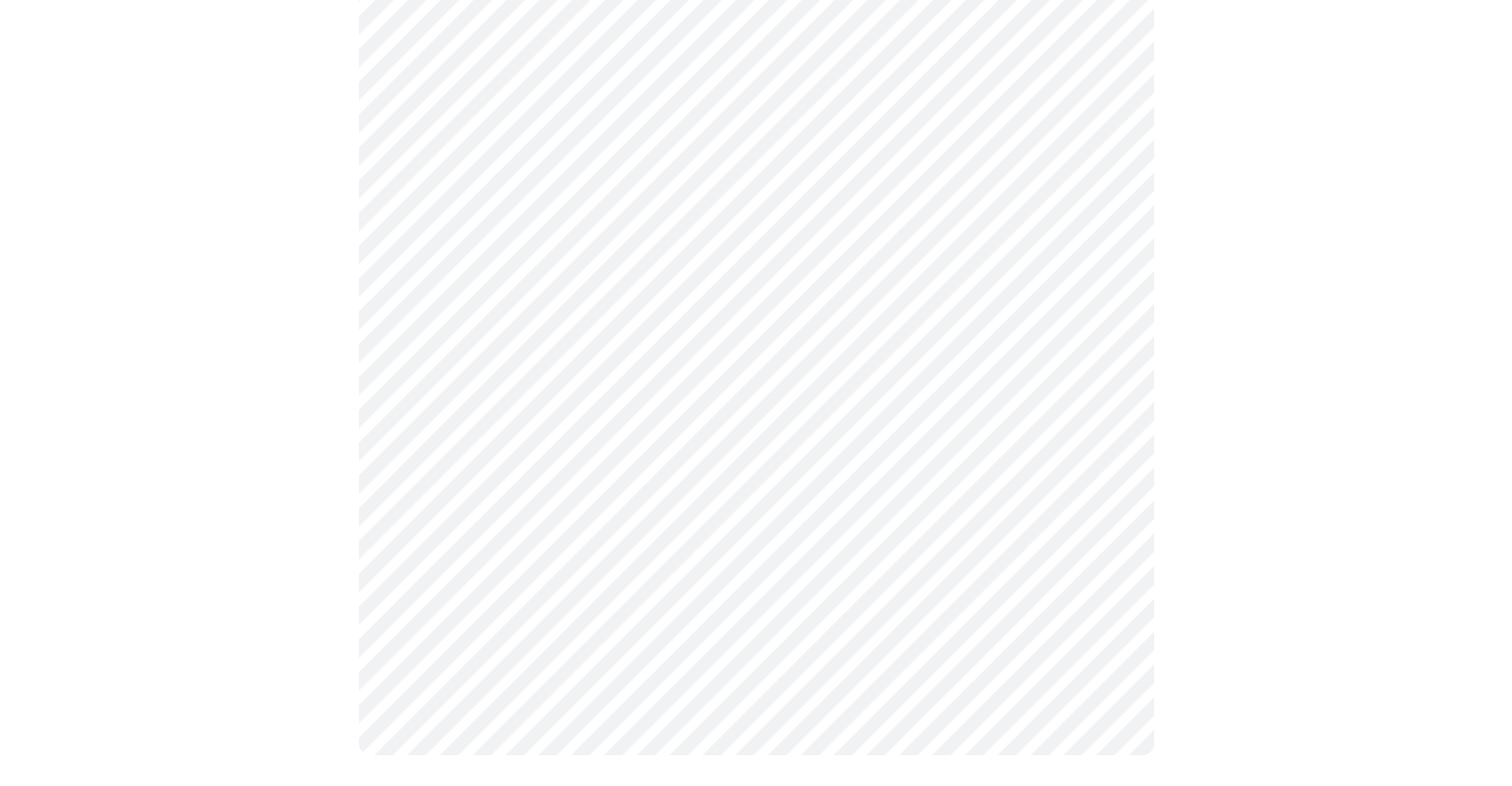 scroll, scrollTop: 1777, scrollLeft: 0, axis: vertical 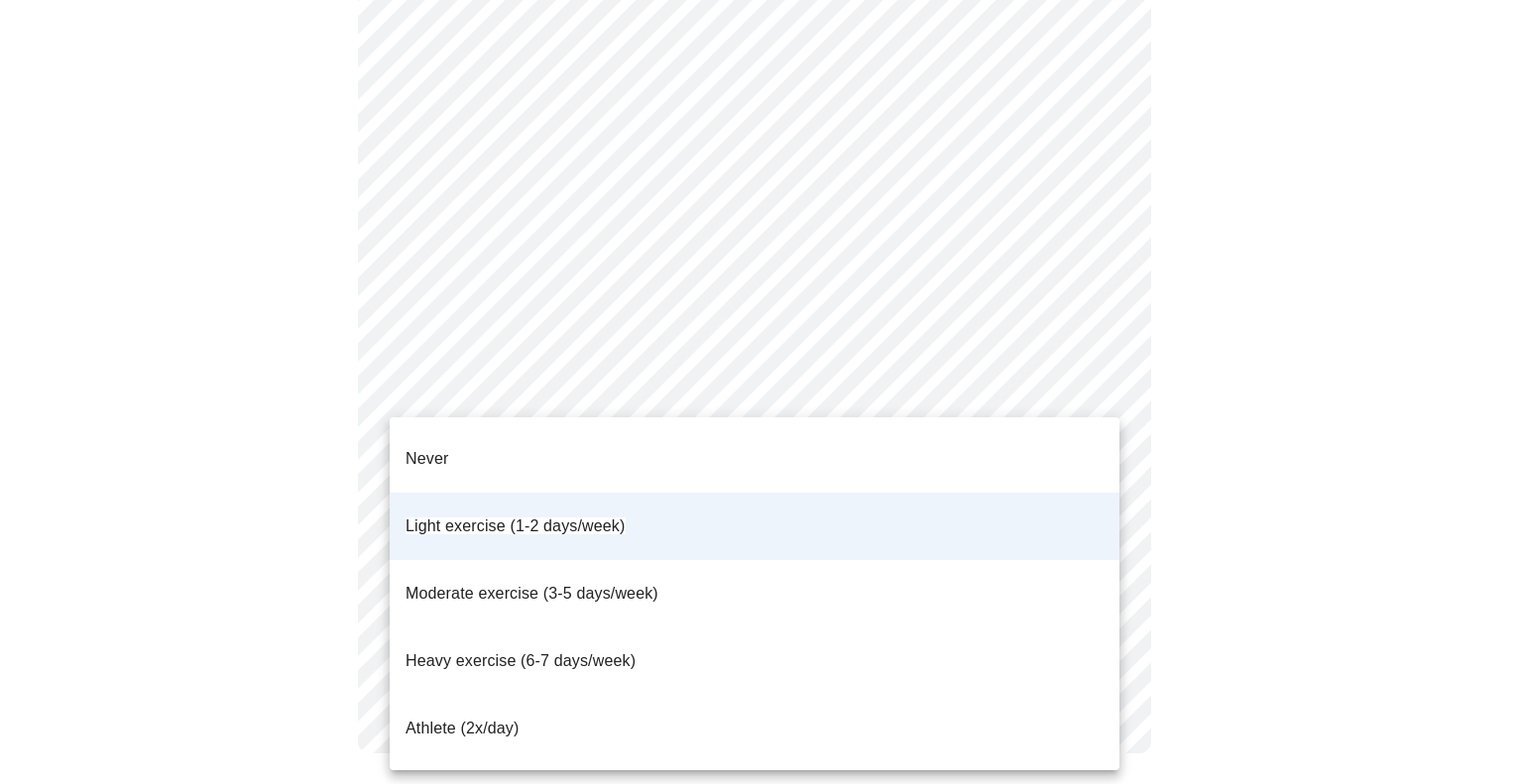 click on "Hi [PERSON]   Intake Questions for [DATE] @ [TIME]-[TIME]" at bounding box center (762, -486) 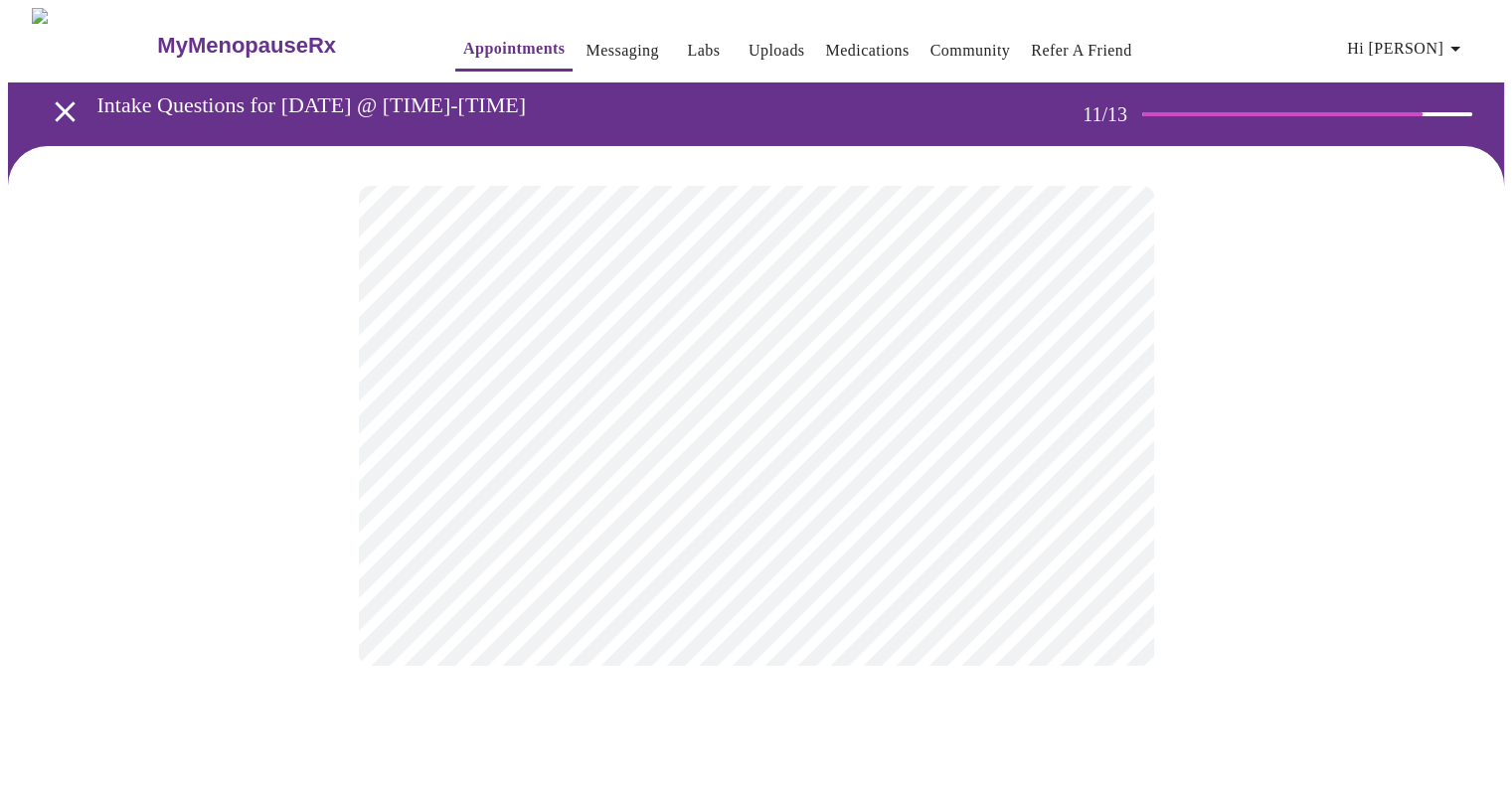 scroll, scrollTop: 0, scrollLeft: 0, axis: both 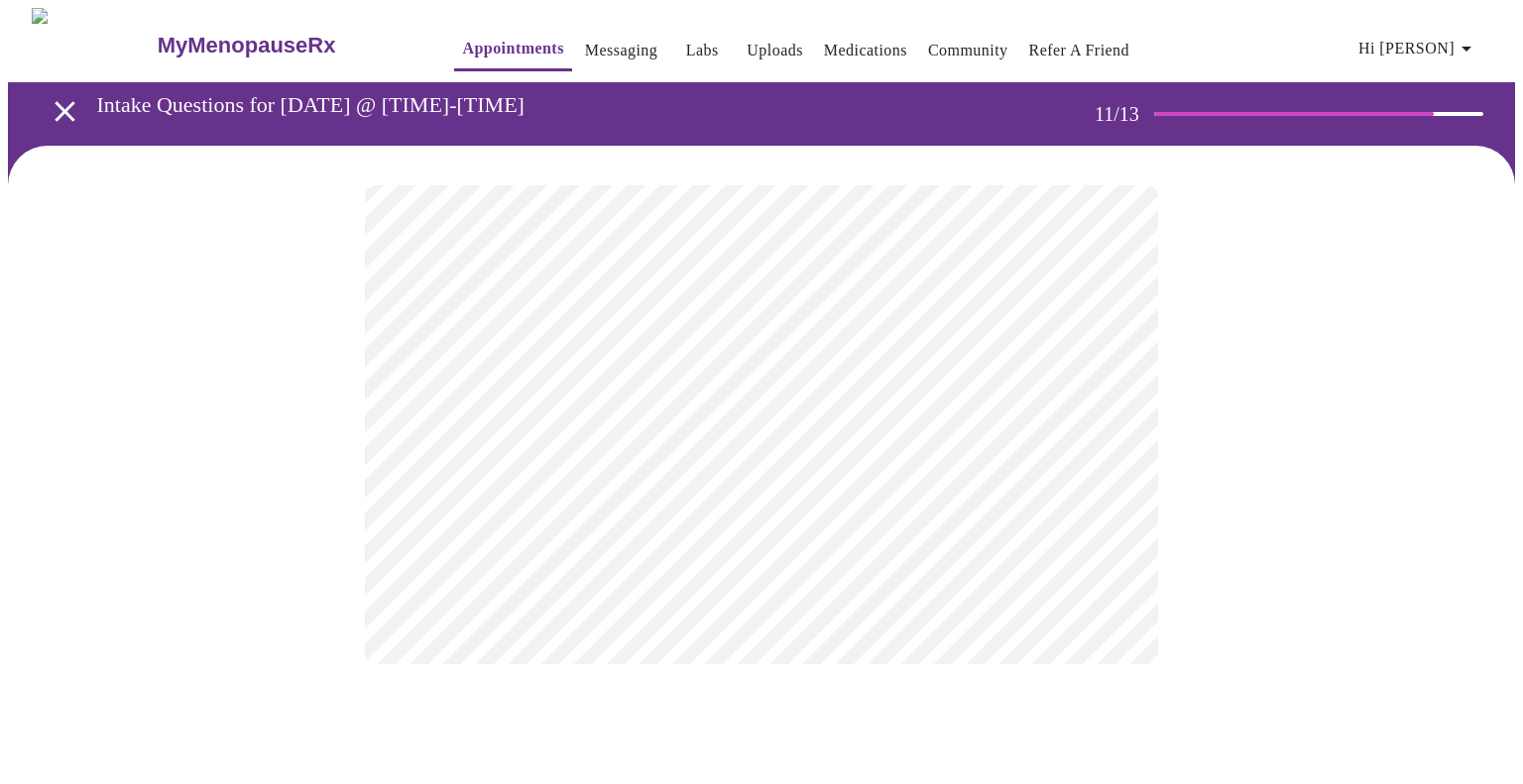 click at bounding box center (762, 424) 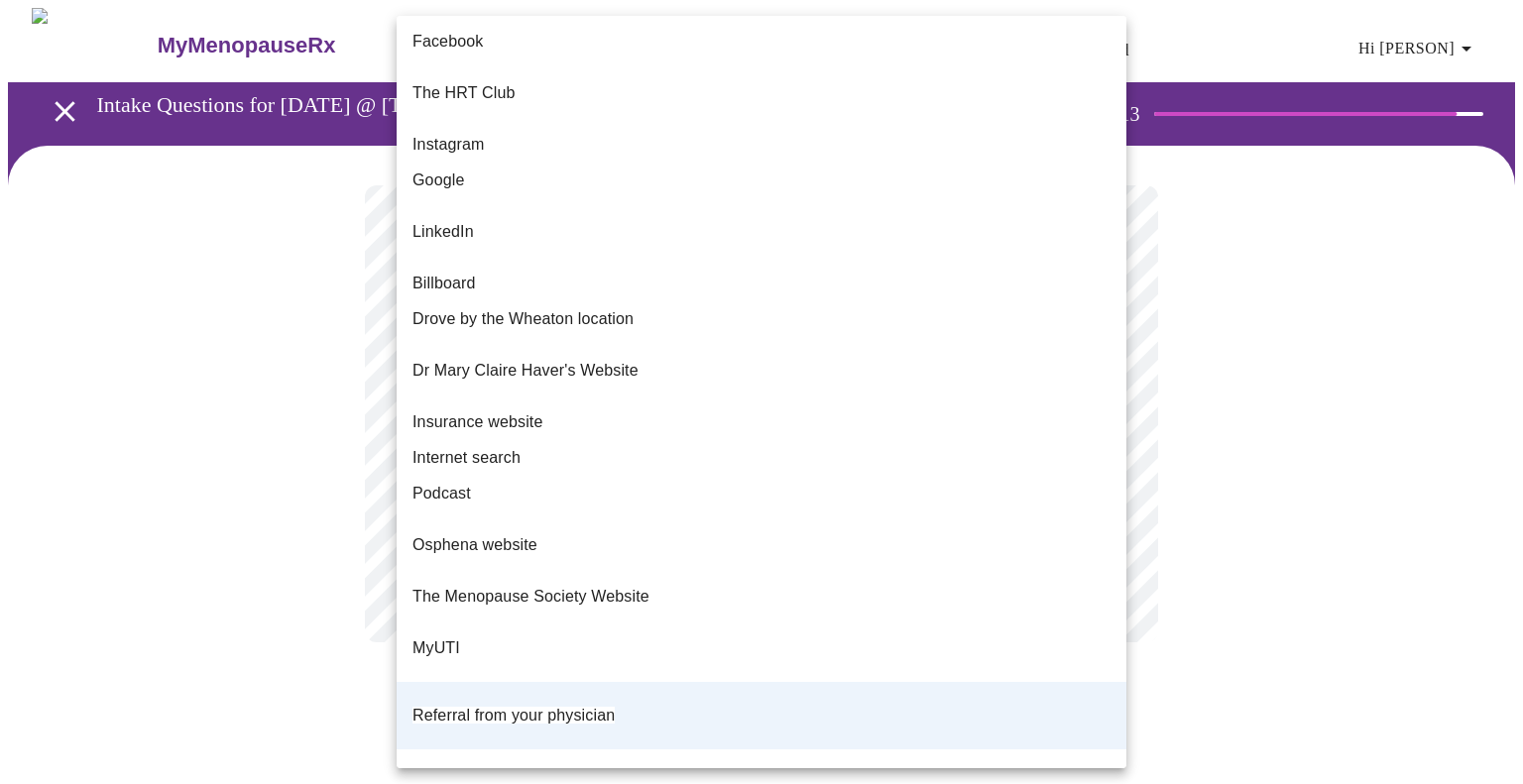 click on "Hi [PERSON]   Intake Questions for [DATE] @ [TIME]-[TIME]" at bounding box center [762, 345] 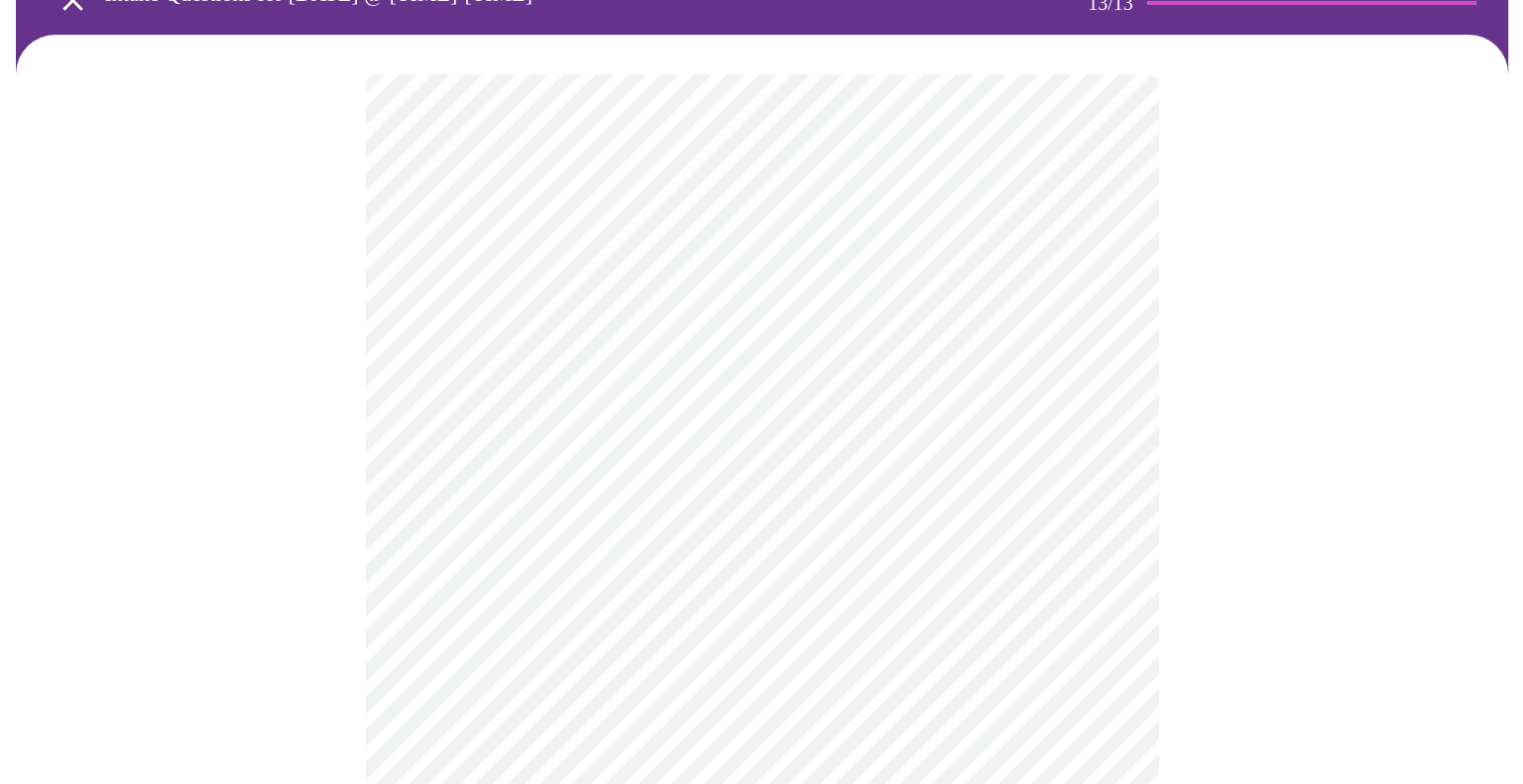 scroll, scrollTop: 99, scrollLeft: 0, axis: vertical 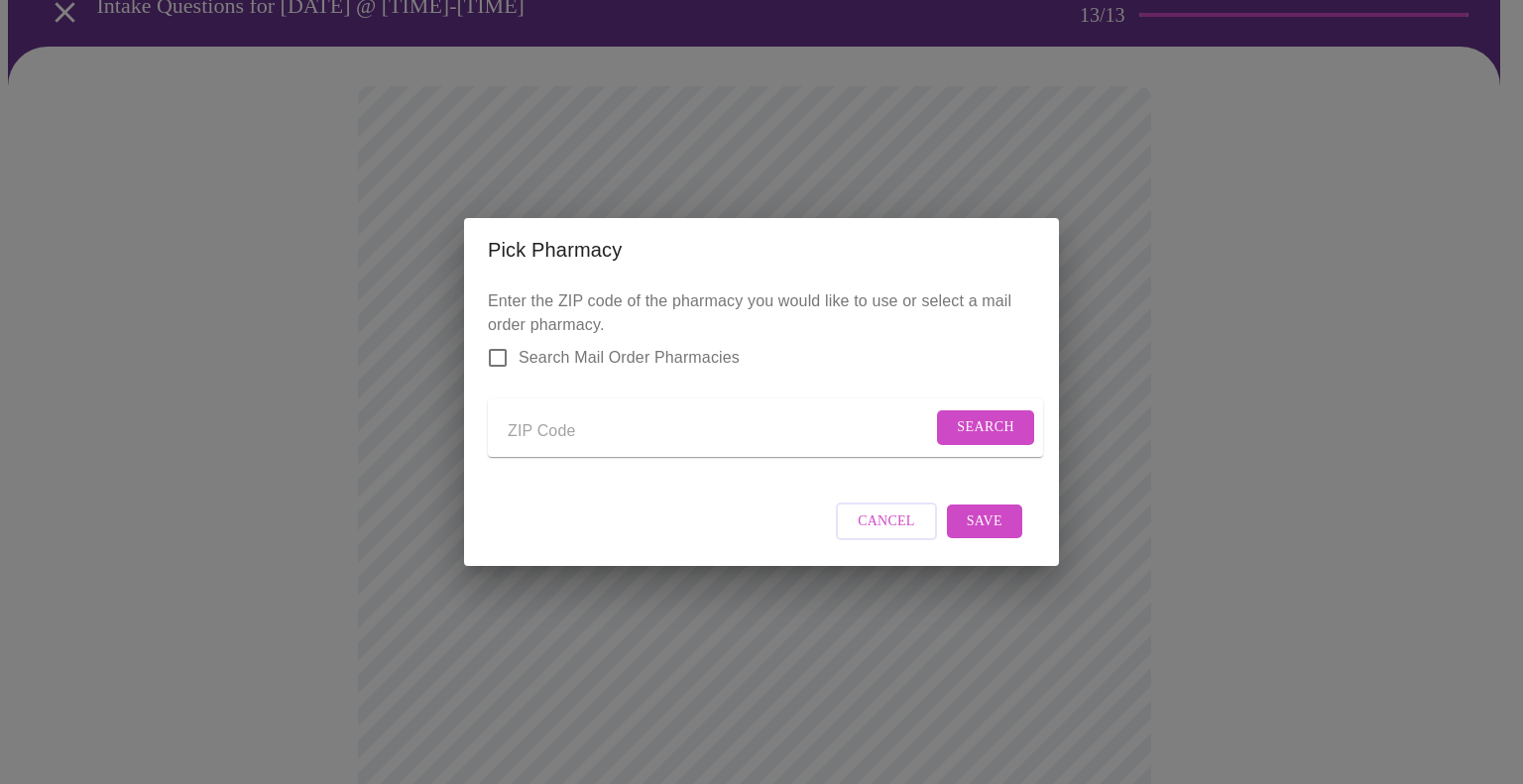 click at bounding box center [720, 431] 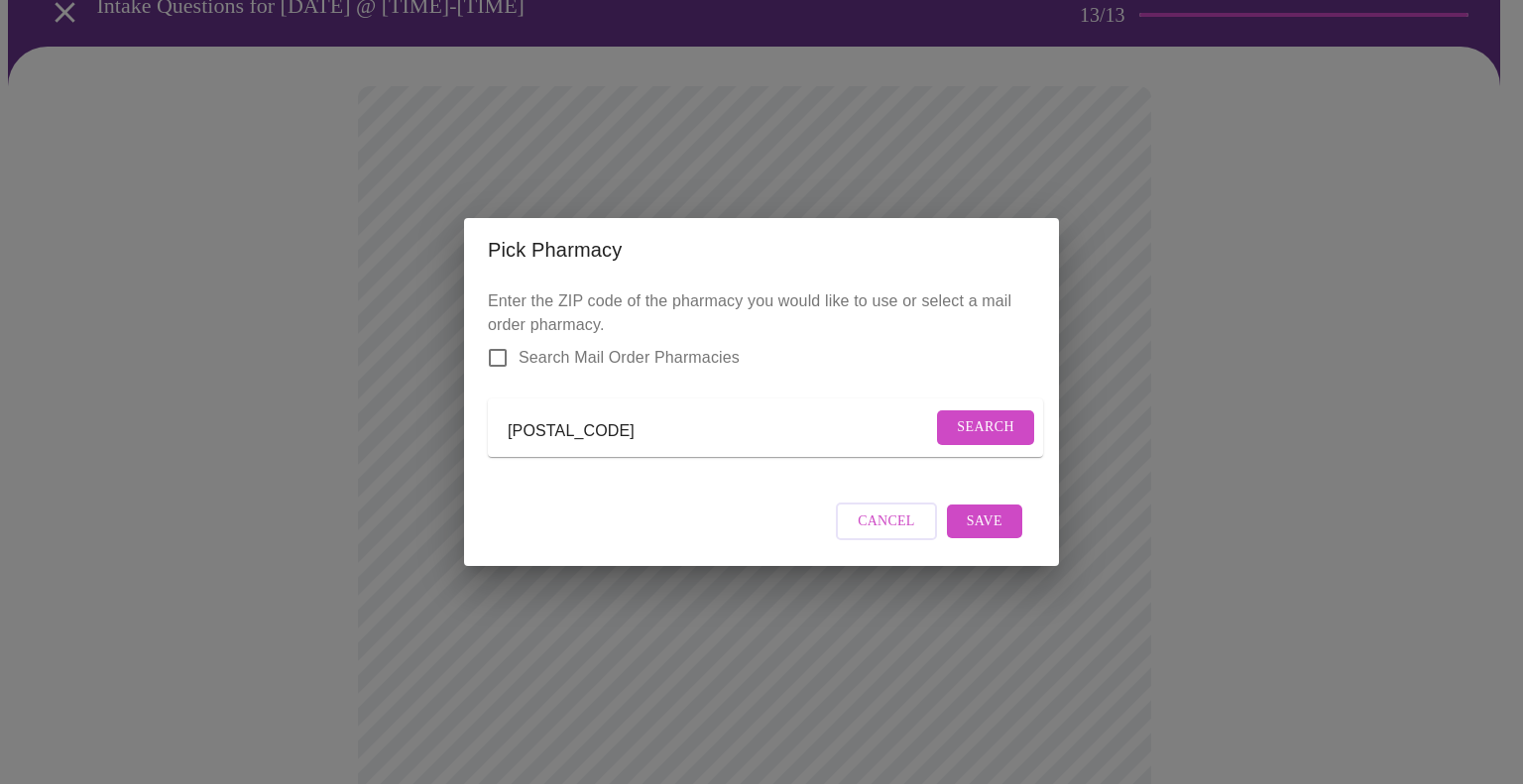 type on "[POSTAL_CODE]" 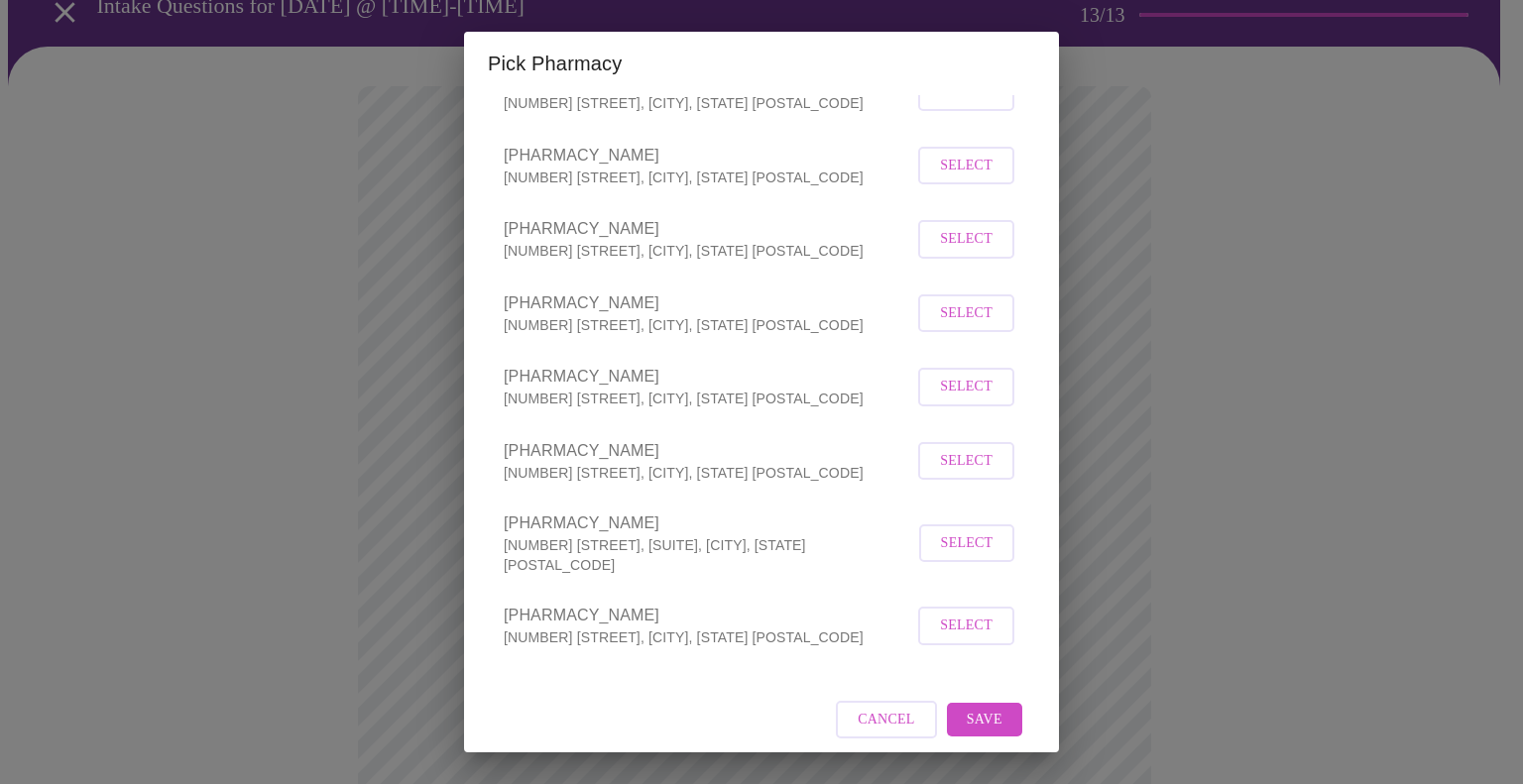 scroll, scrollTop: 198, scrollLeft: 0, axis: vertical 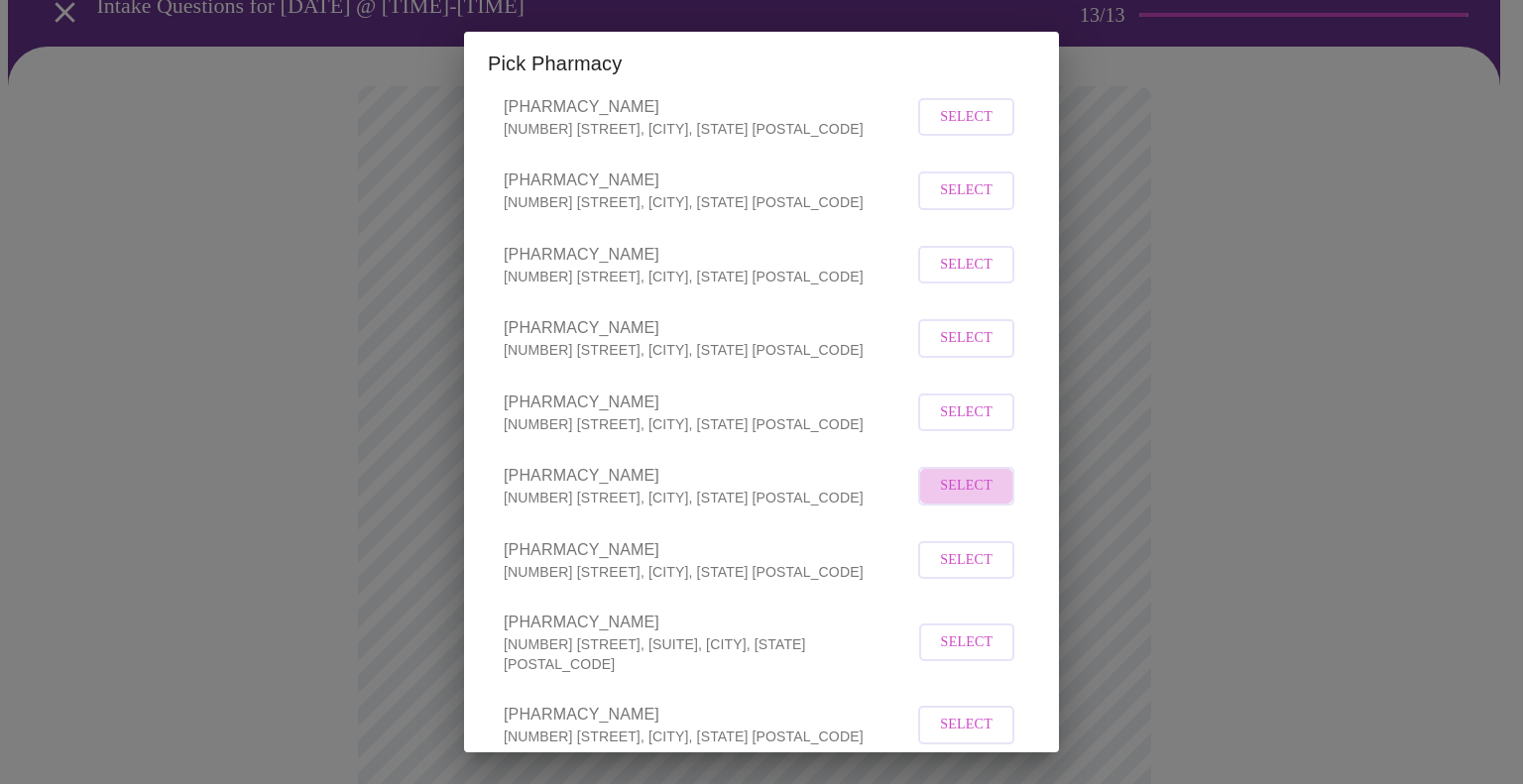 click on "Select" at bounding box center [966, 486] 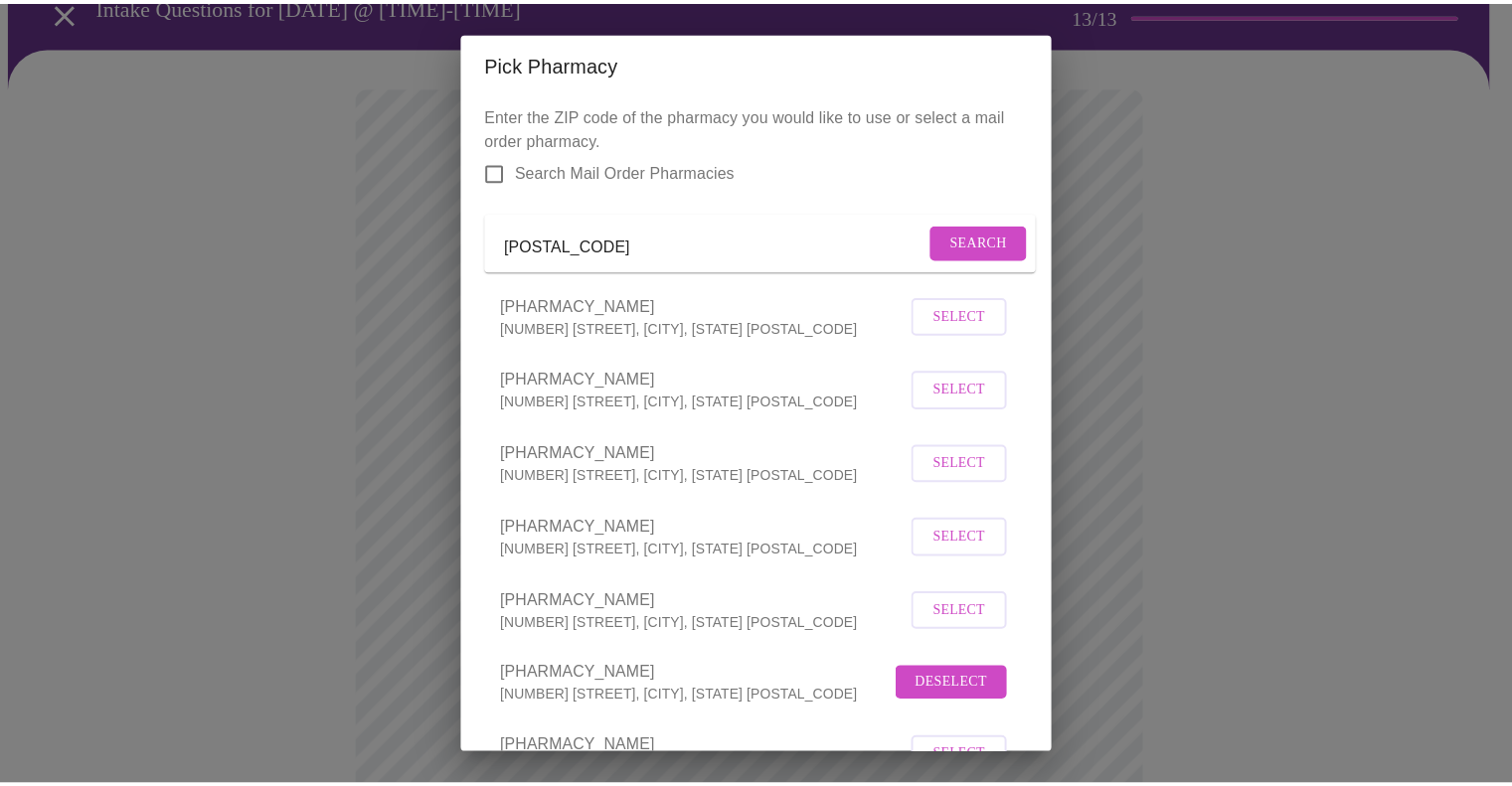 scroll, scrollTop: 310, scrollLeft: 0, axis: vertical 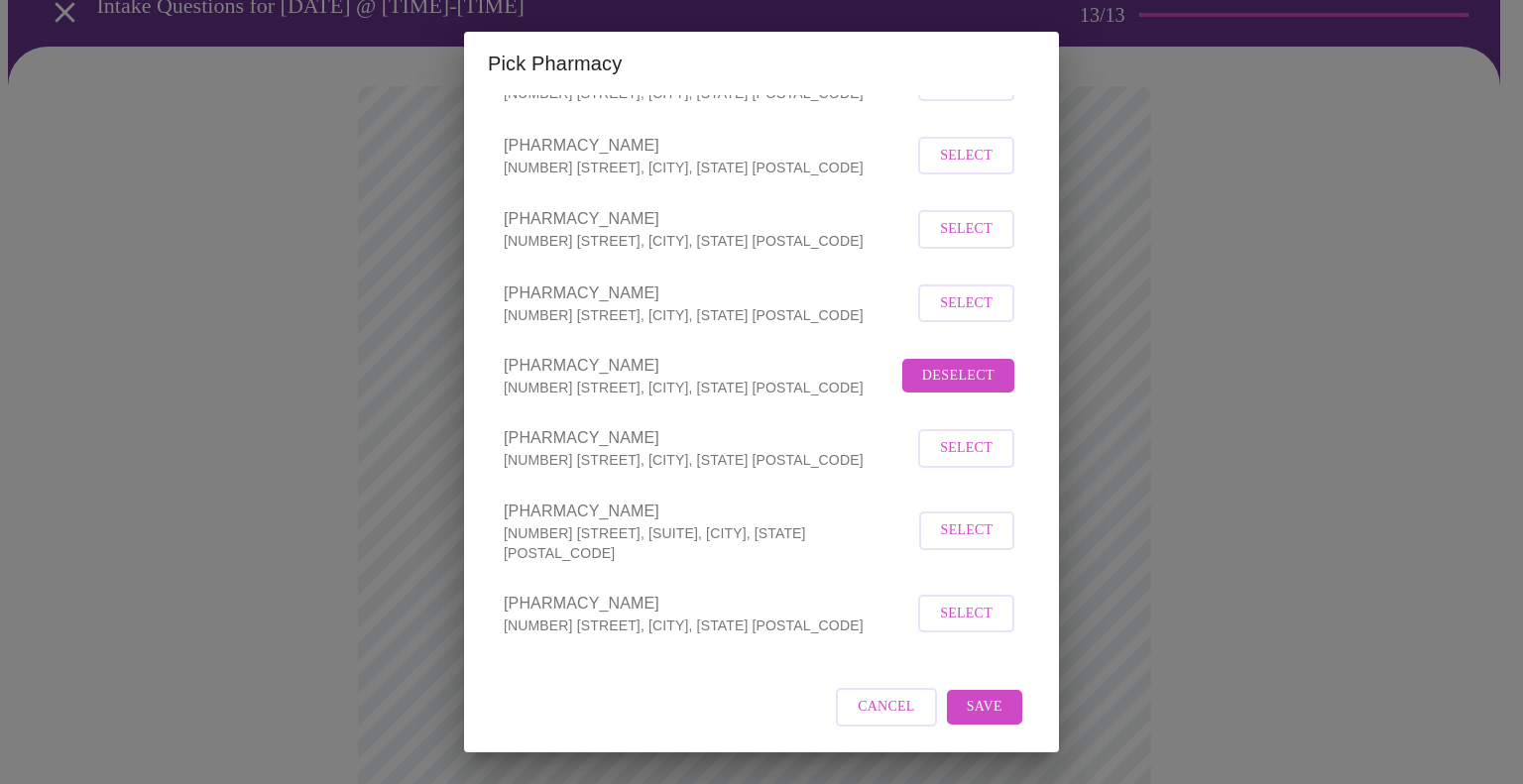 click on "Save" at bounding box center (985, 707) 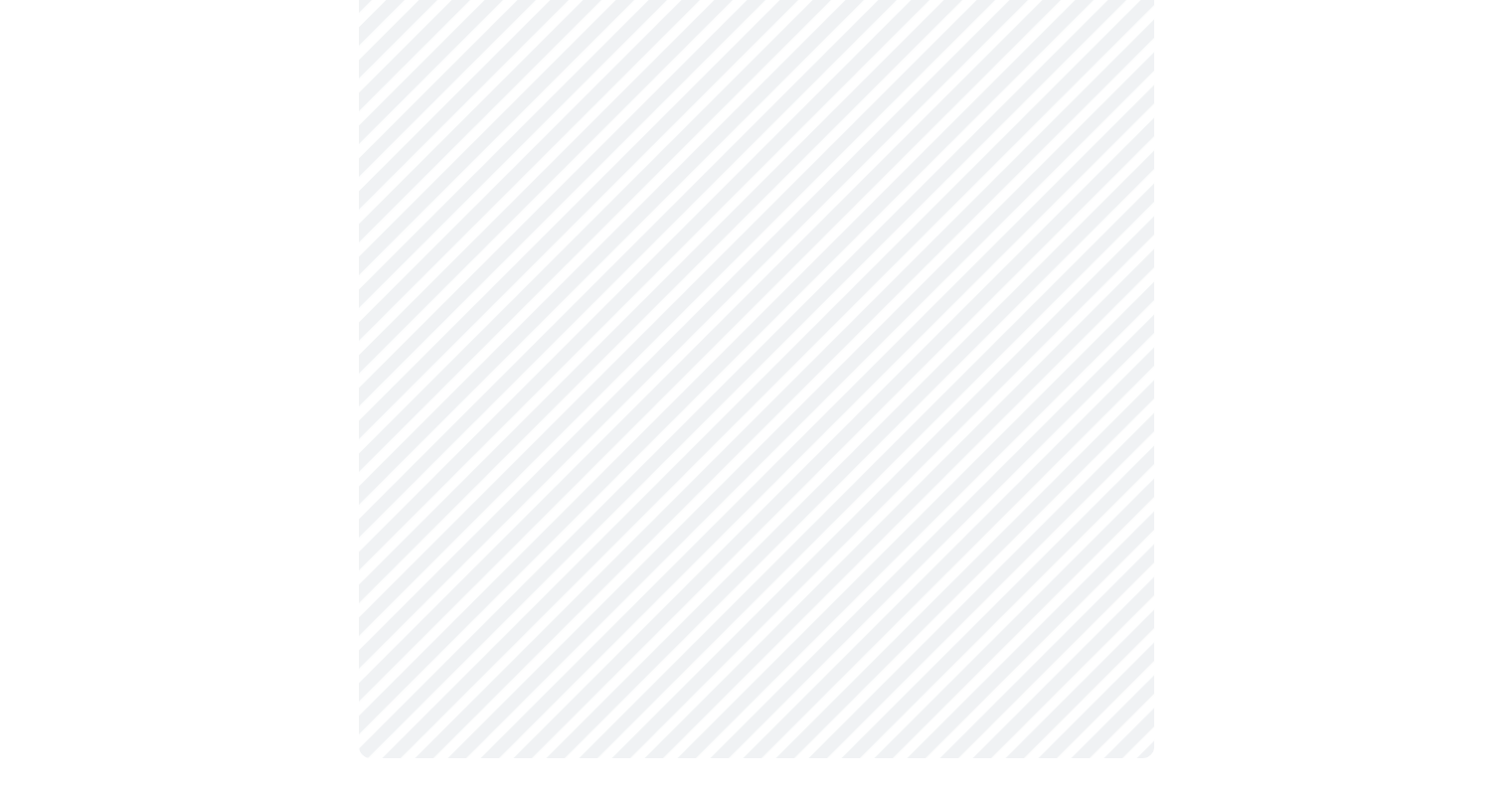 scroll, scrollTop: 819, scrollLeft: 0, axis: vertical 